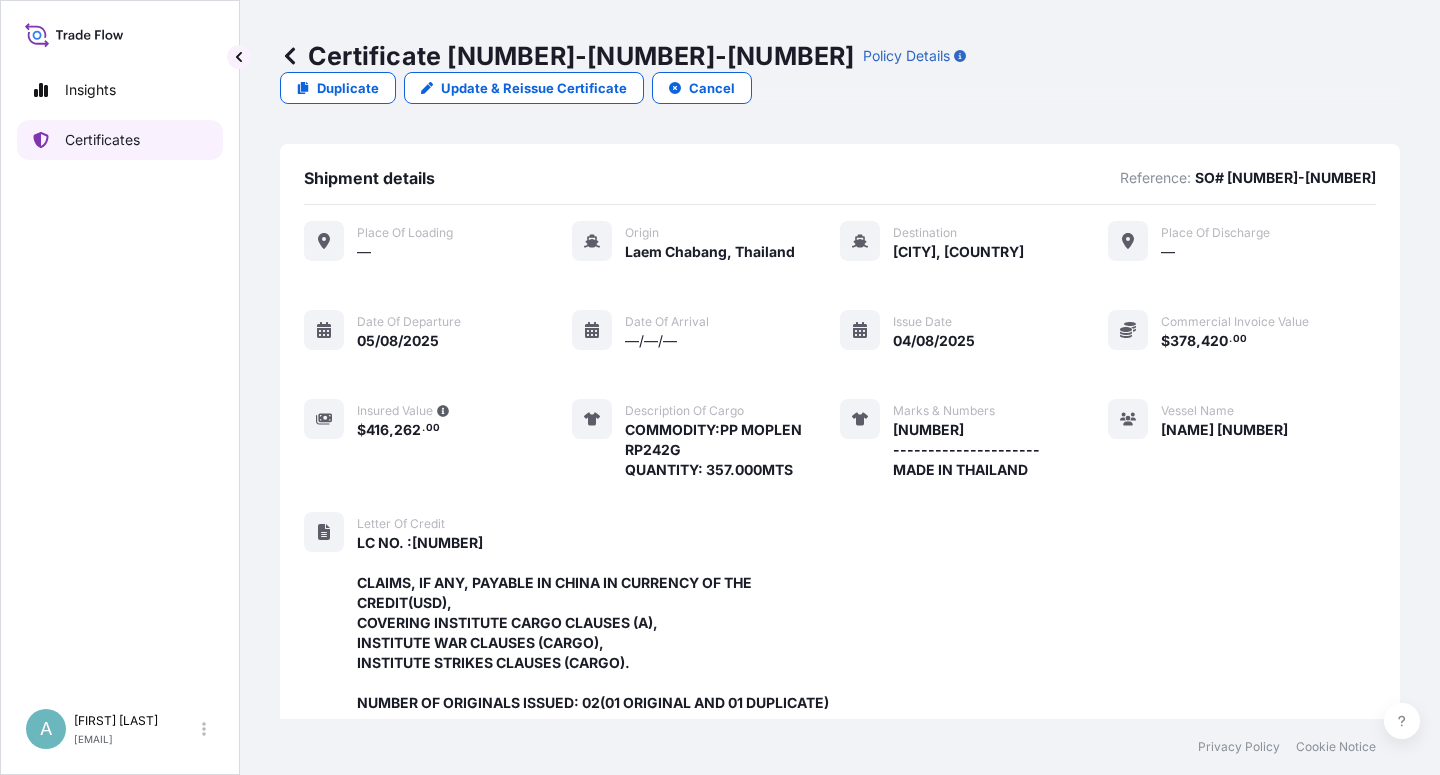scroll, scrollTop: 0, scrollLeft: 0, axis: both 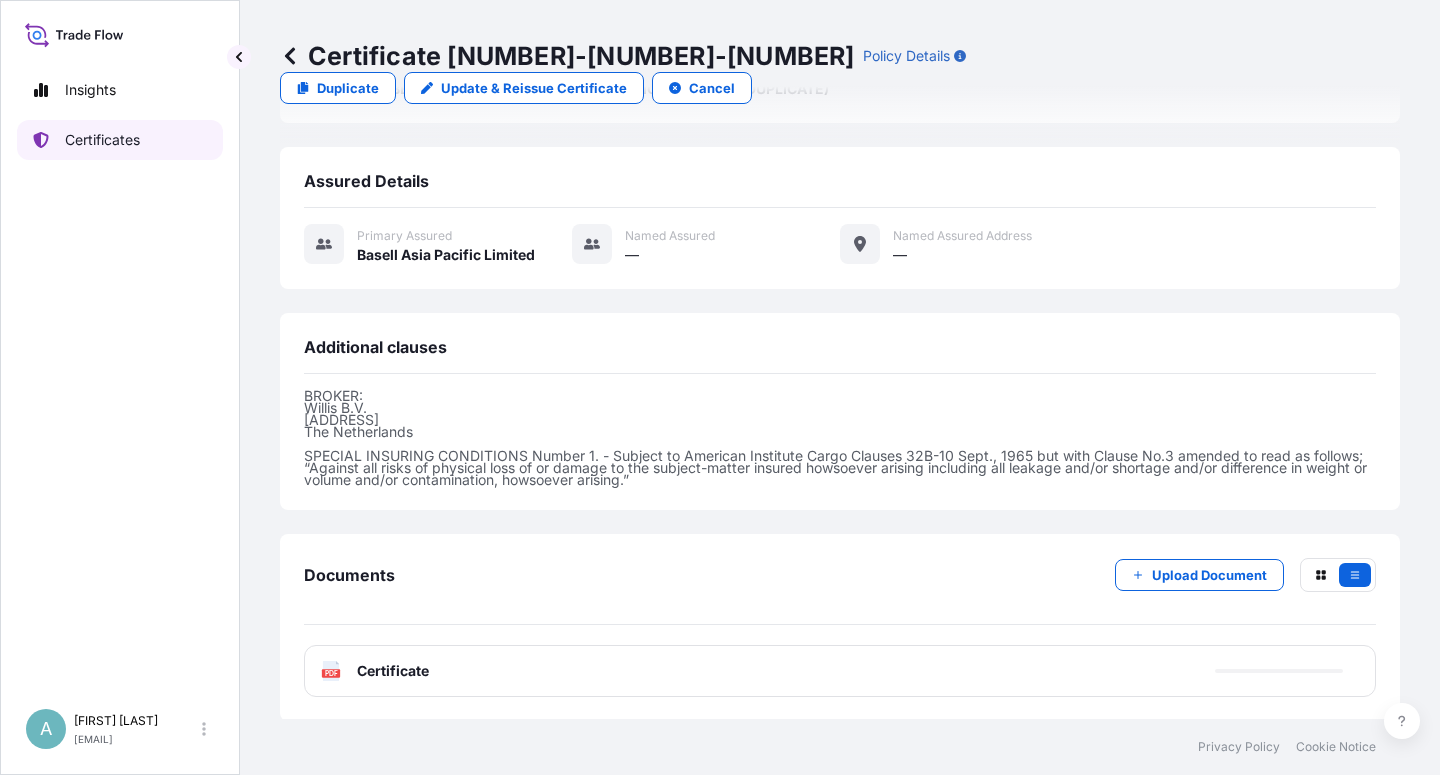 click on "Certificates" at bounding box center (120, 140) 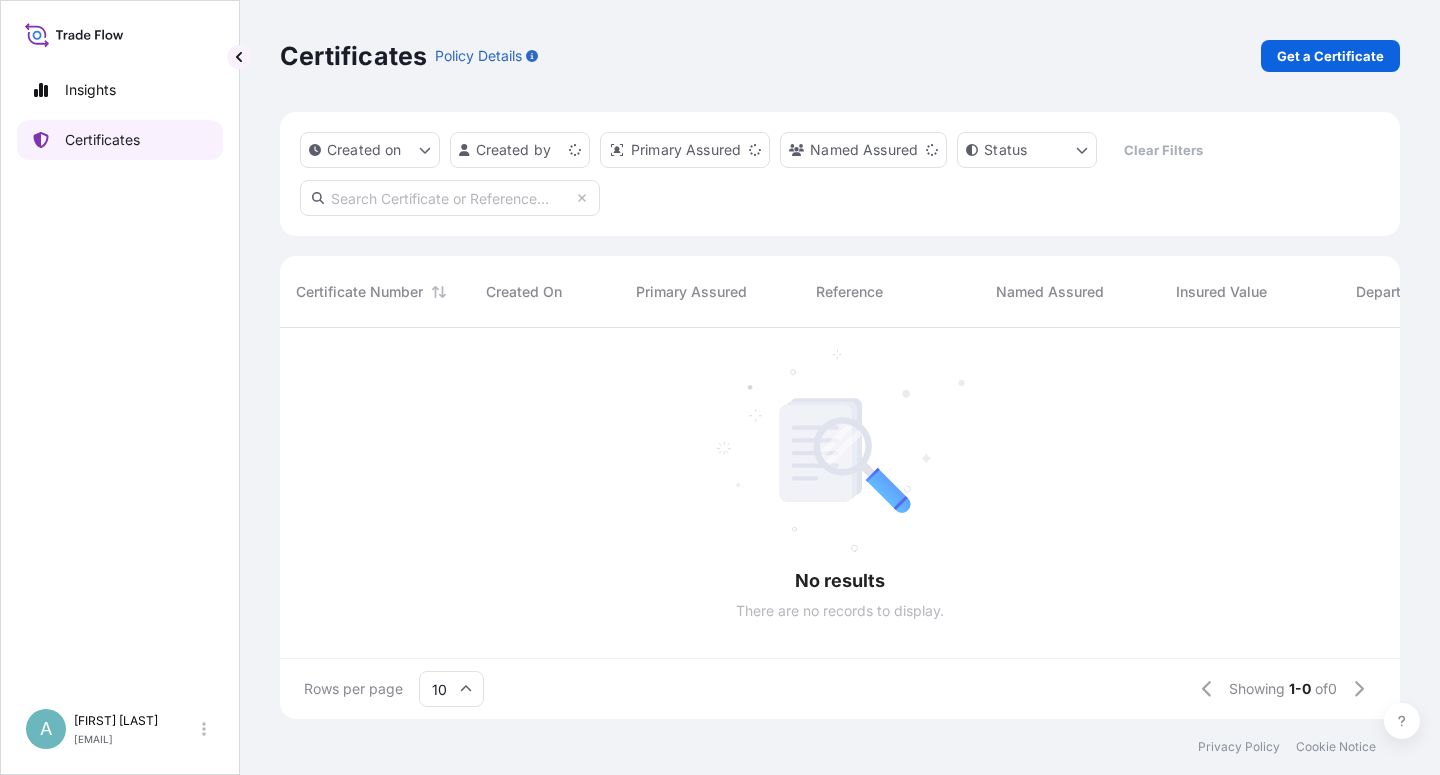 scroll, scrollTop: 0, scrollLeft: 0, axis: both 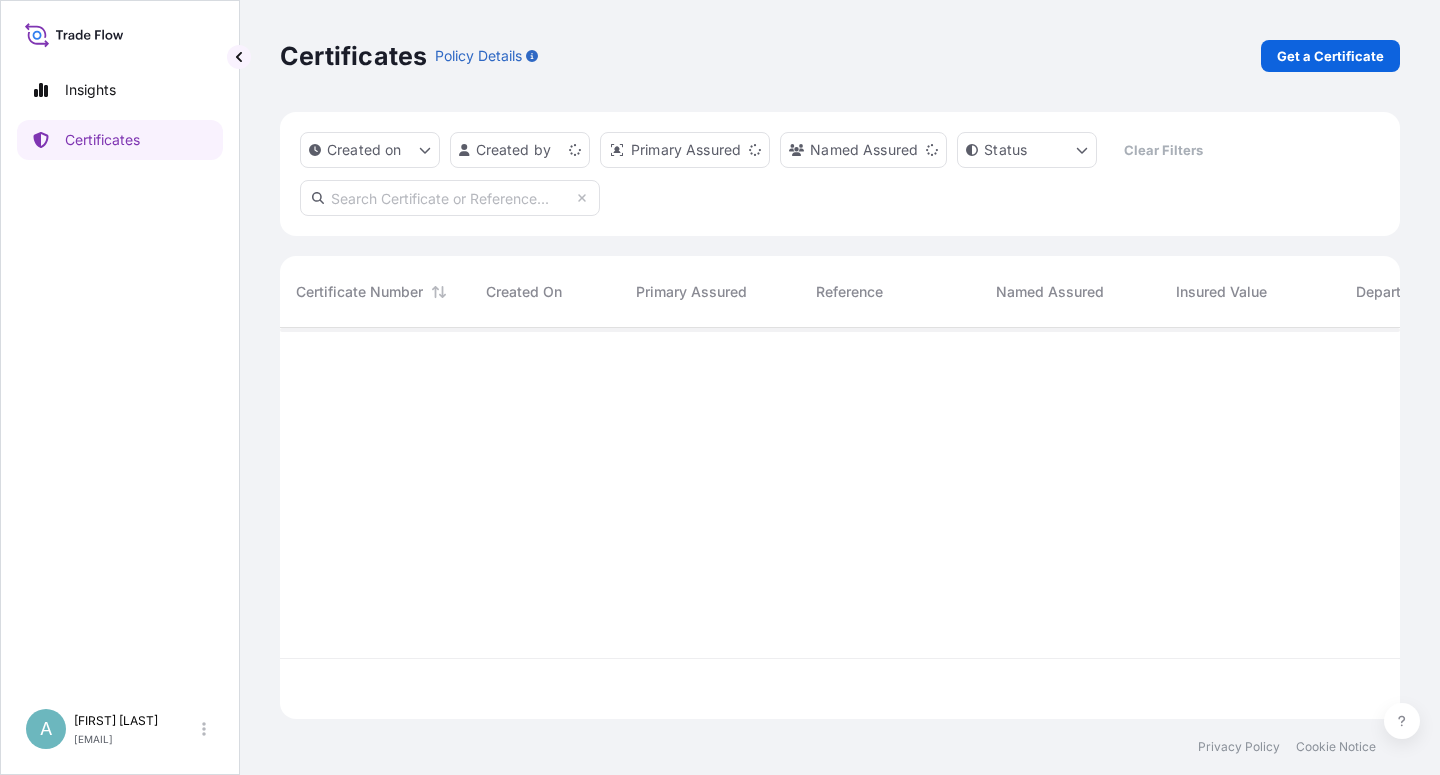 click at bounding box center (450, 198) 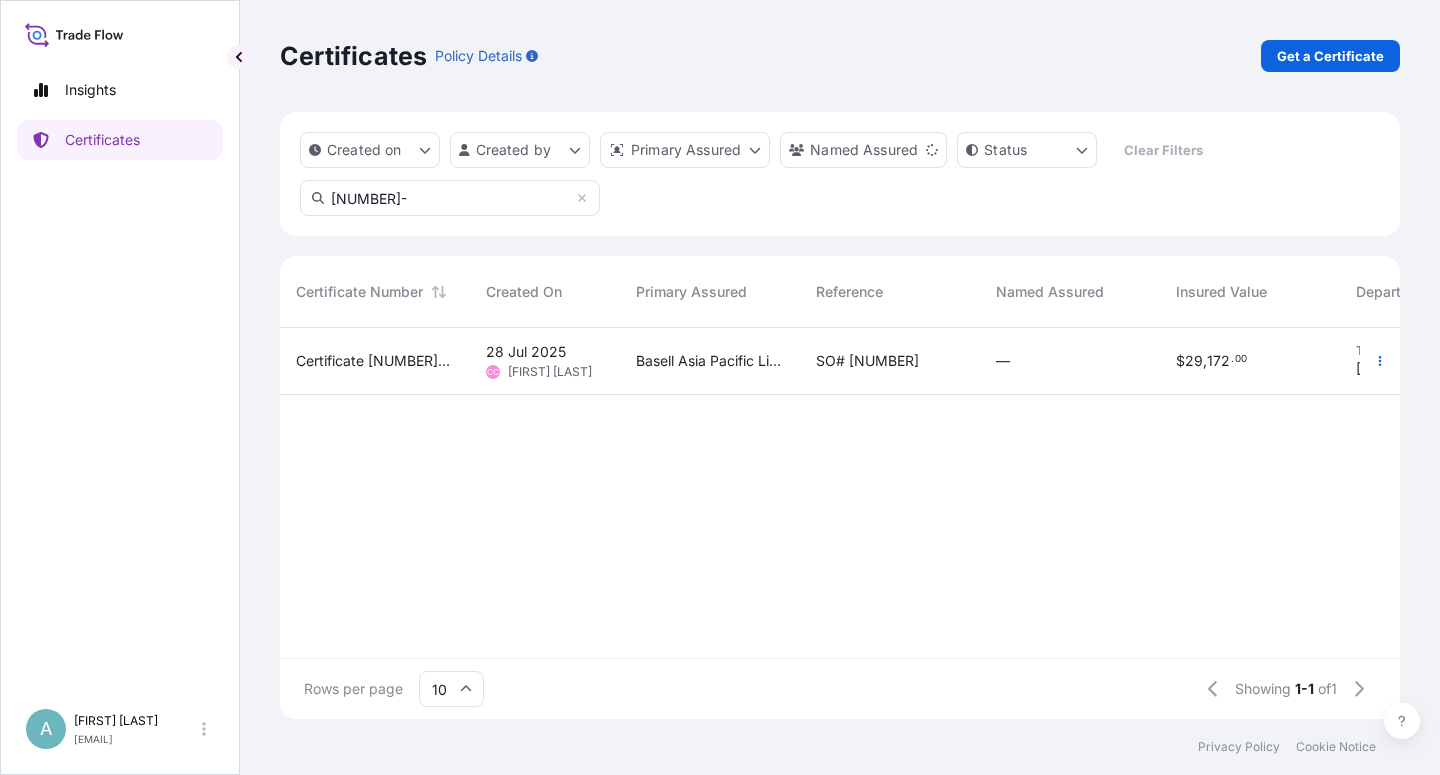 type on "[NUMBER]-" 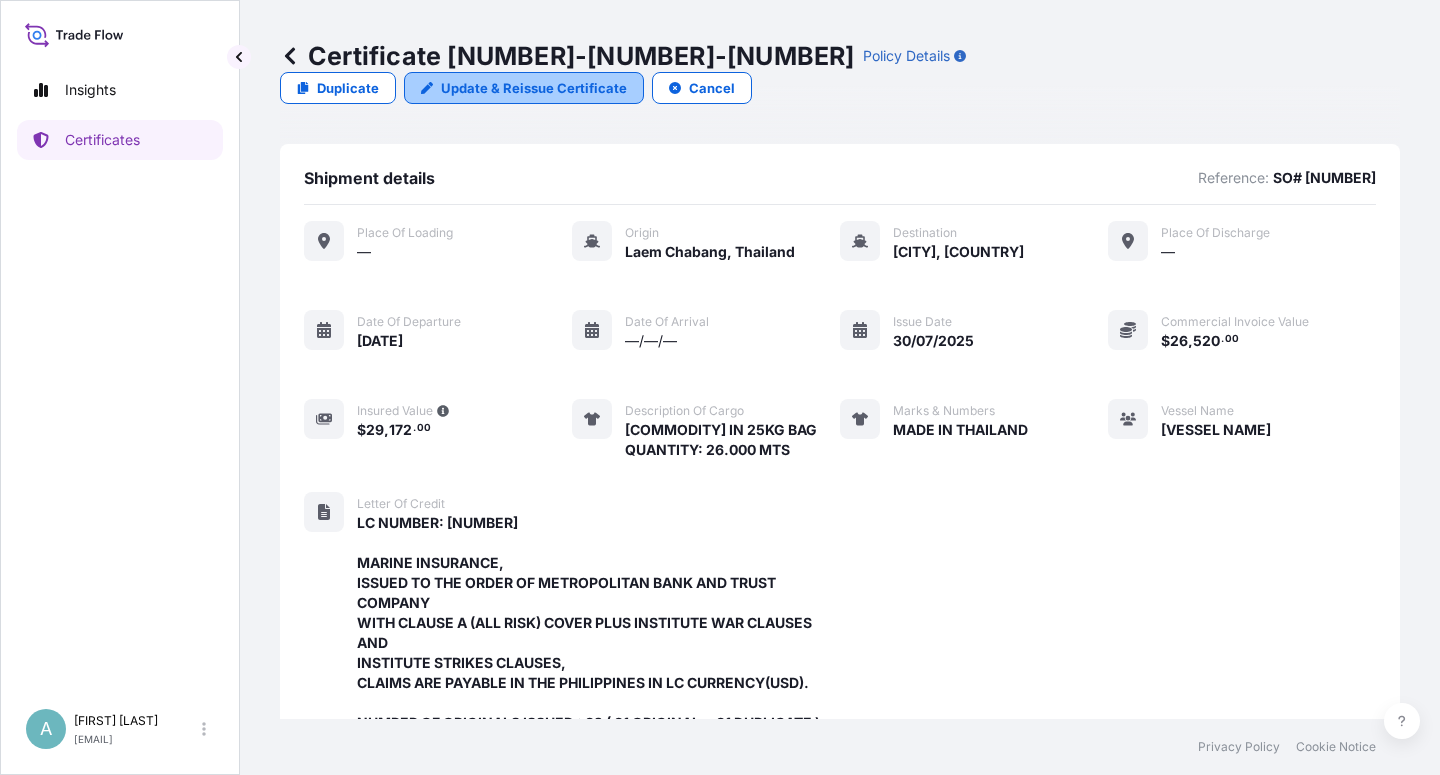 click on "Update & Reissue Certificate" at bounding box center [534, 88] 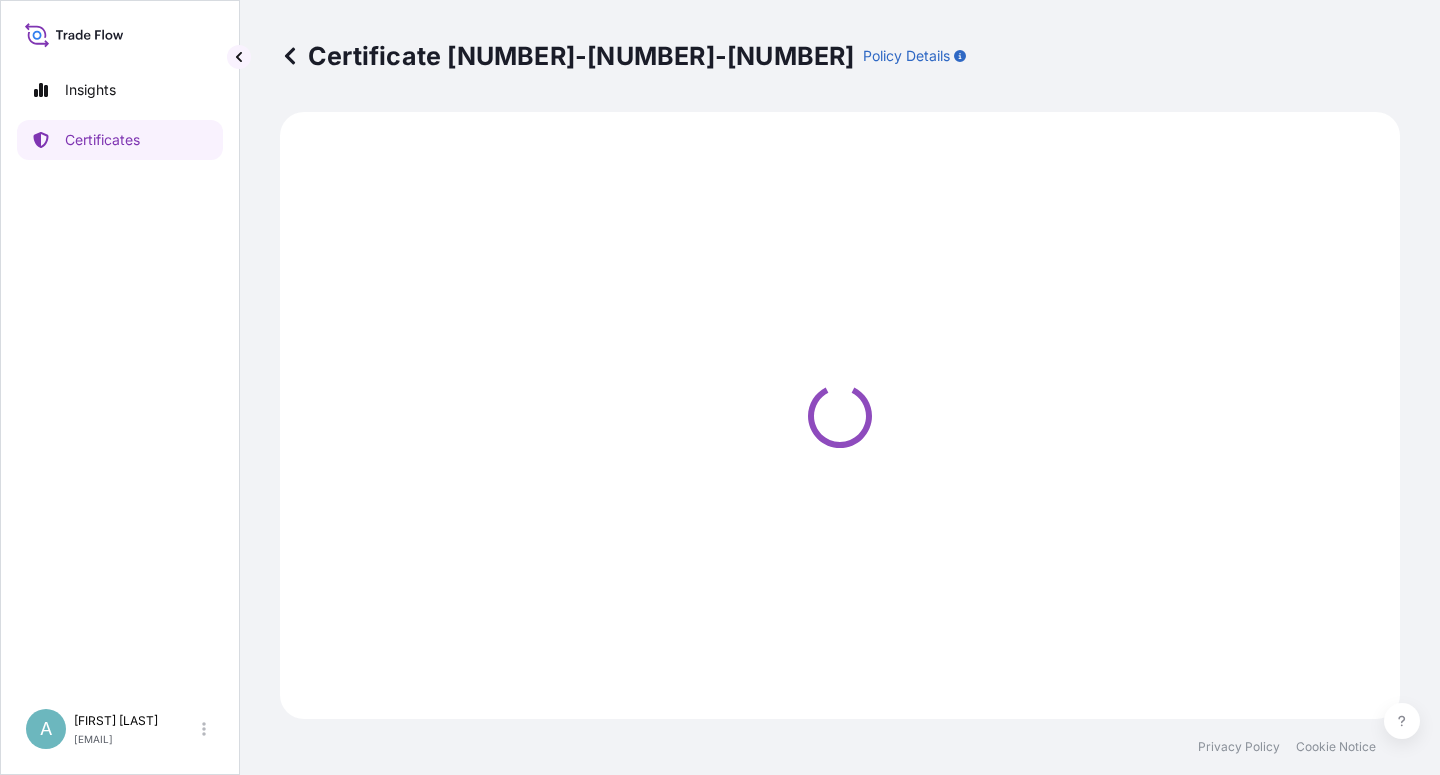 select on "Sea" 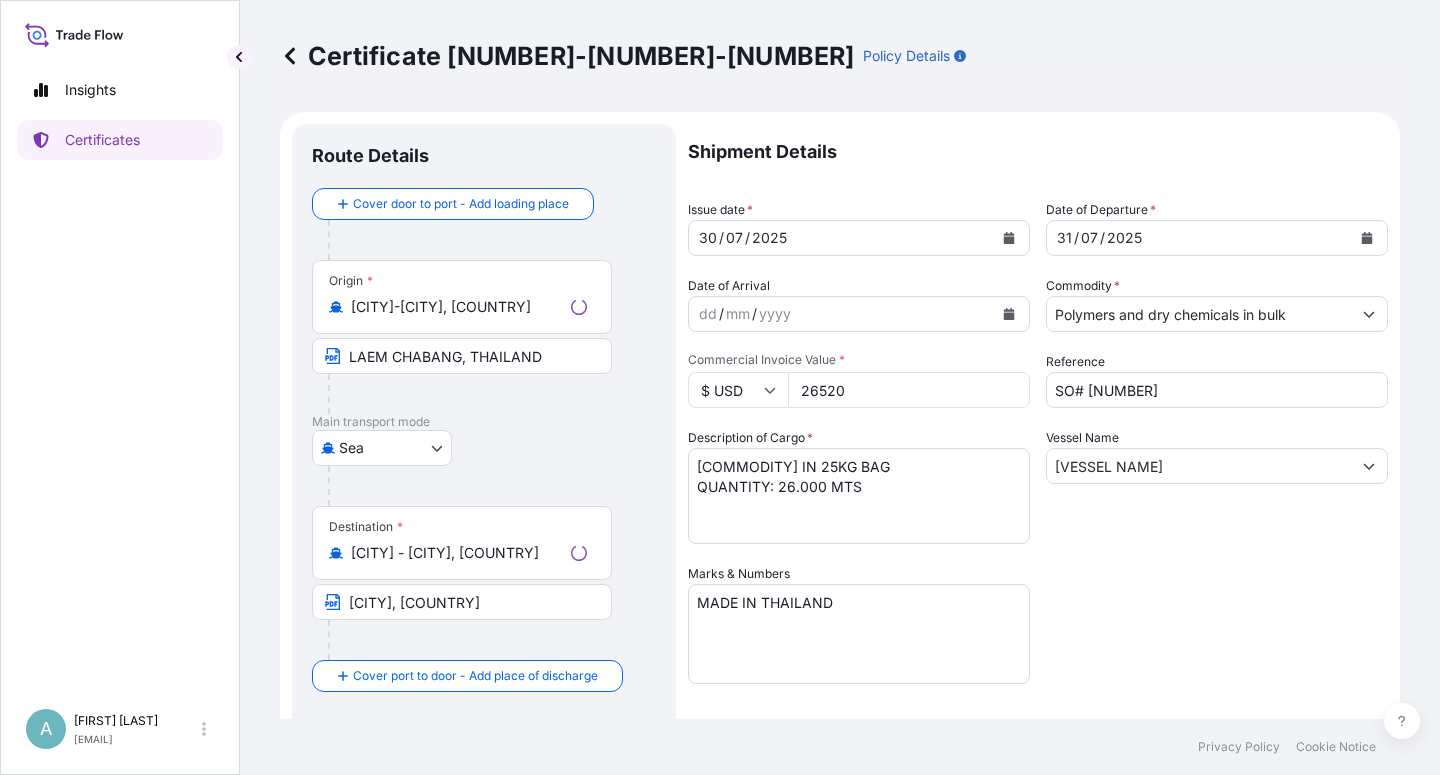 select on "32034" 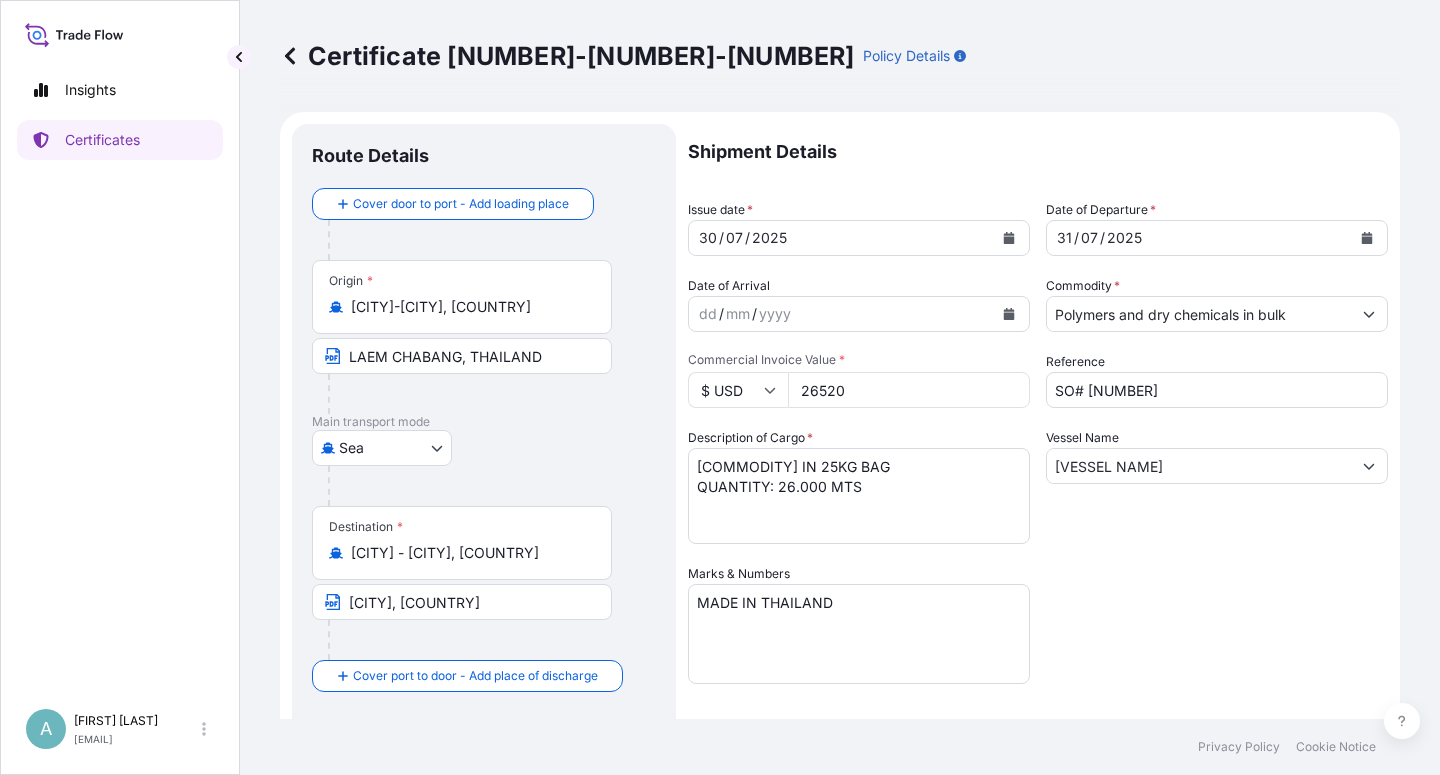 click 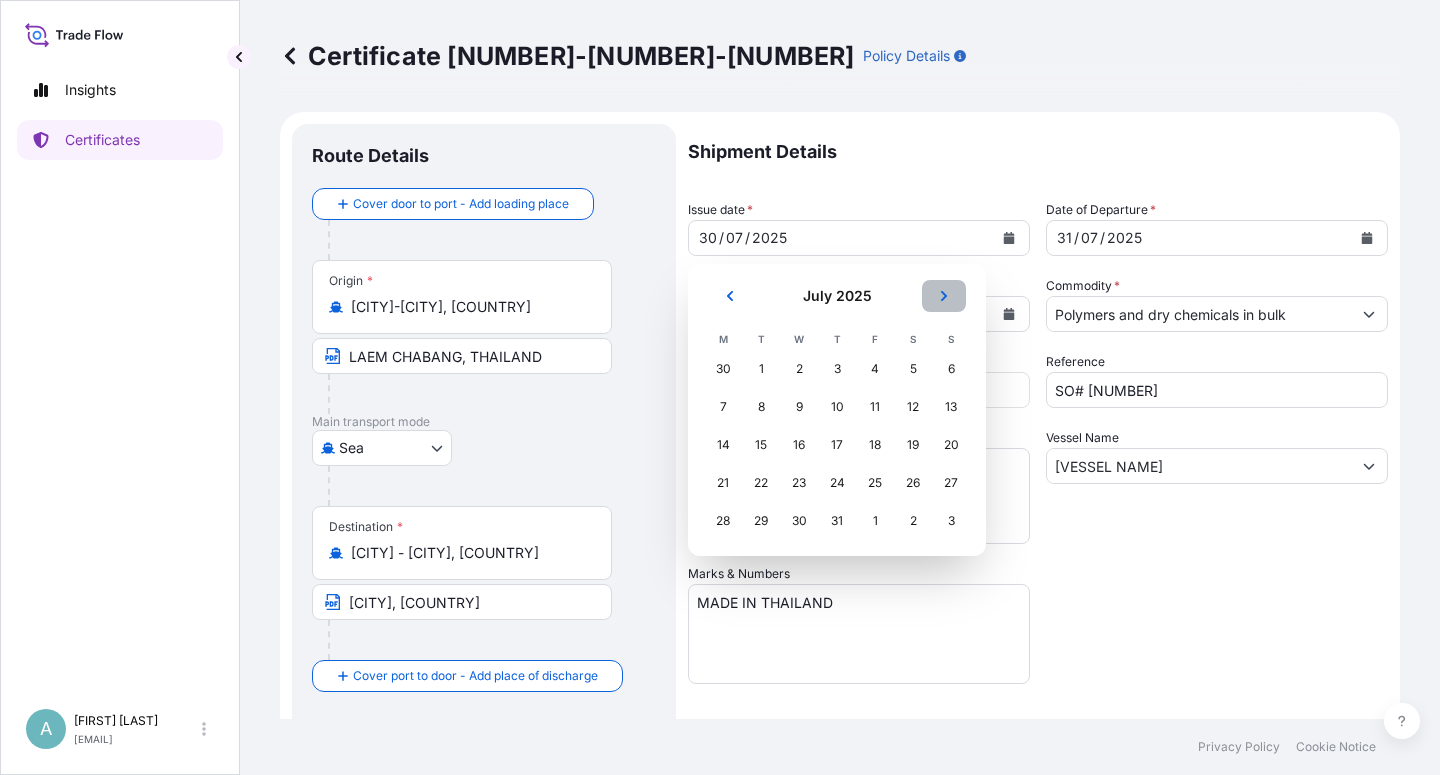 click 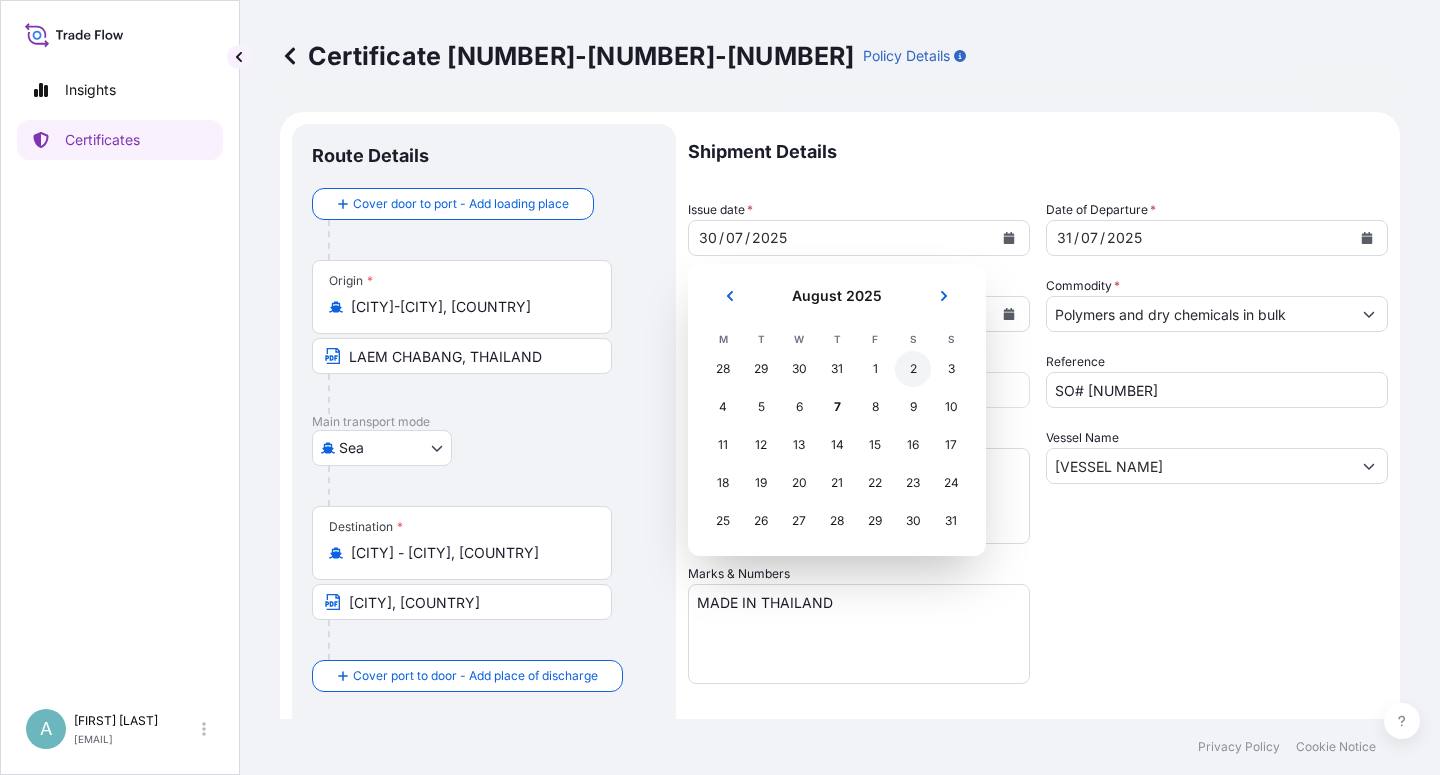 click on "2" at bounding box center [913, 369] 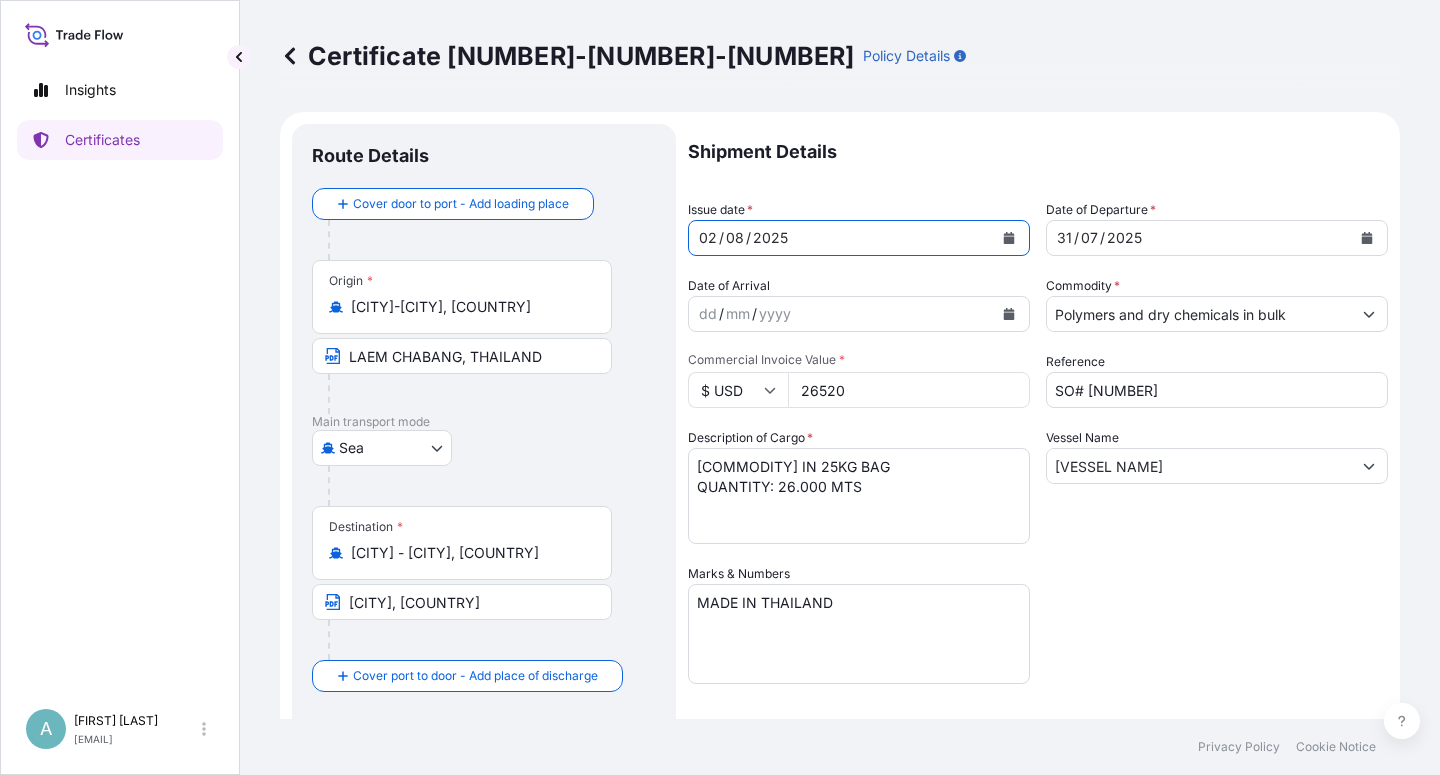 click 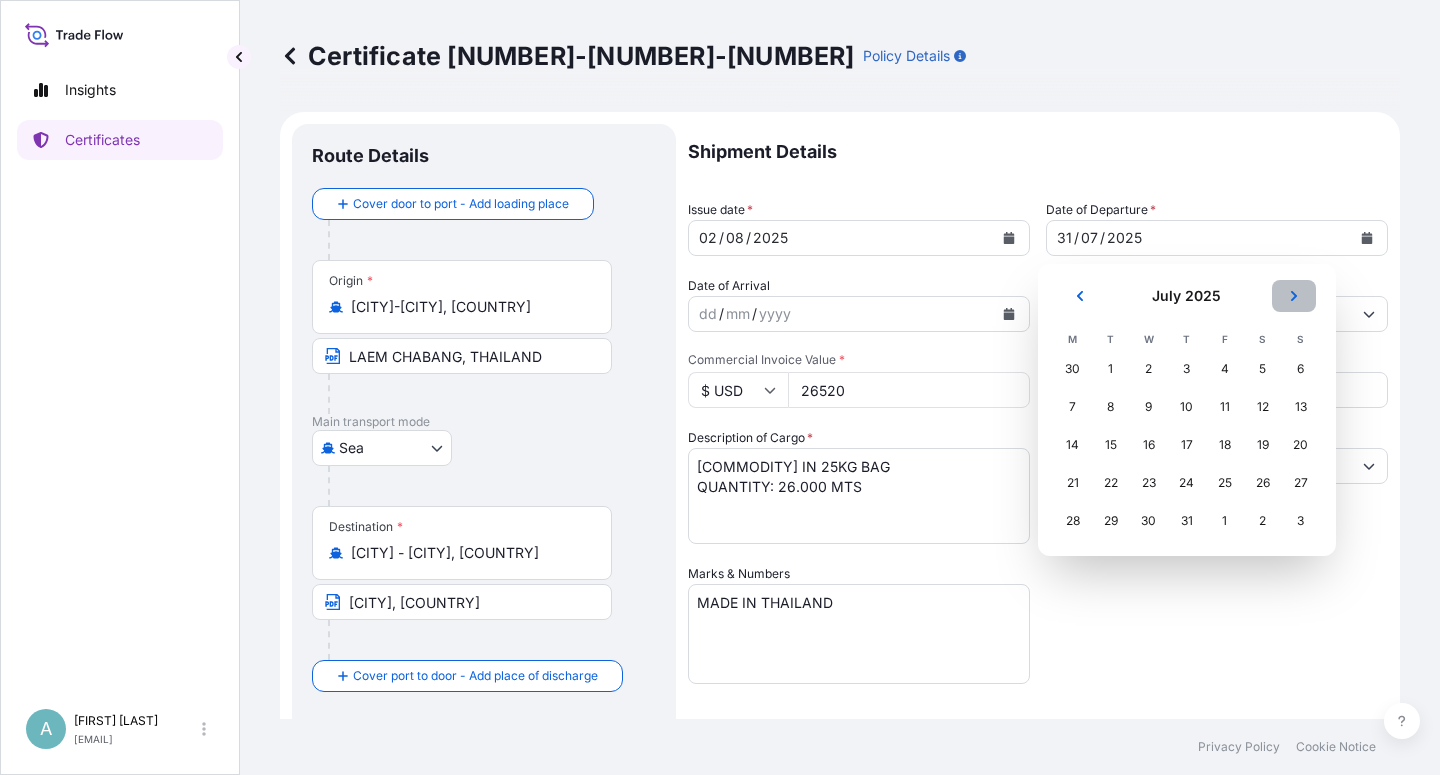 click 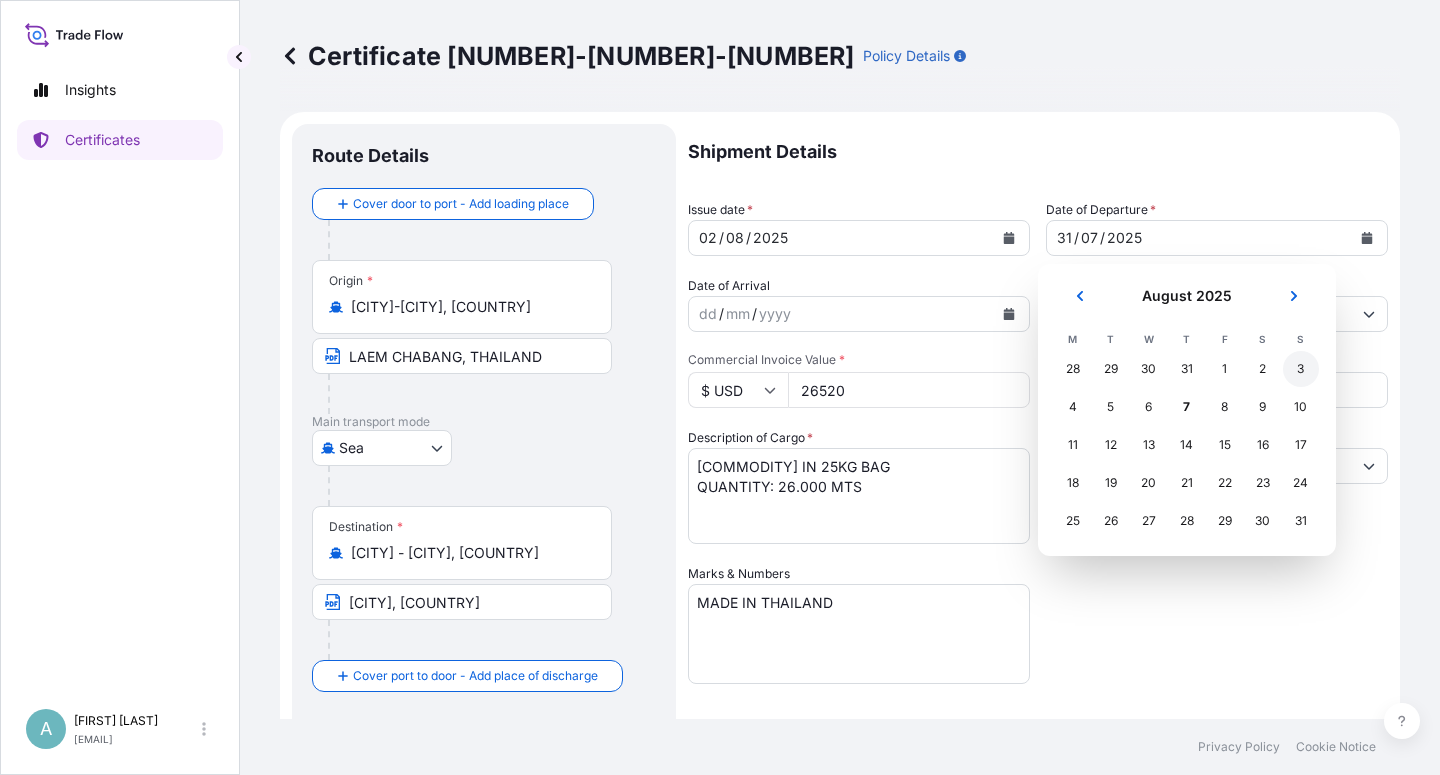 click on "3" at bounding box center (1301, 369) 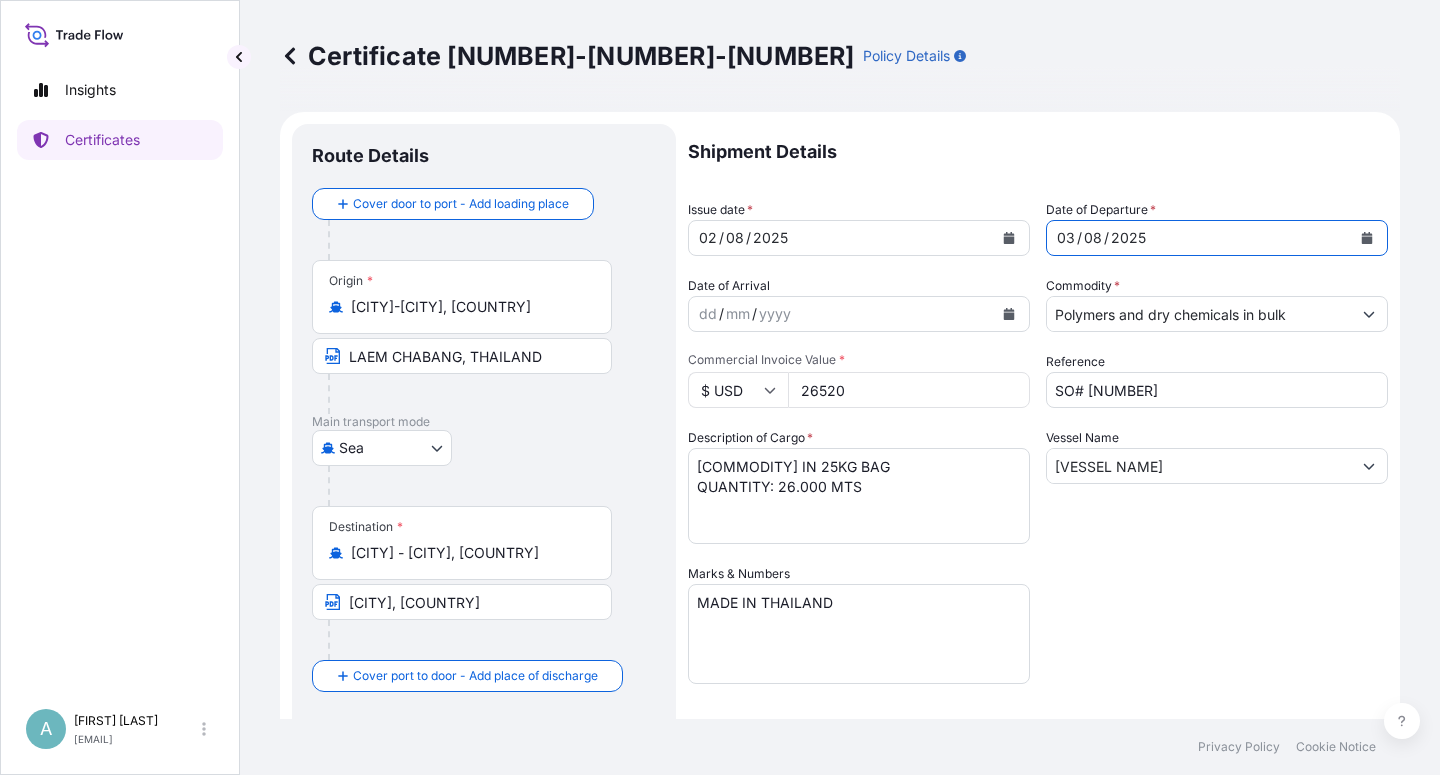 drag, startPoint x: 1089, startPoint y: 627, endPoint x: 1099, endPoint y: 626, distance: 10.049875 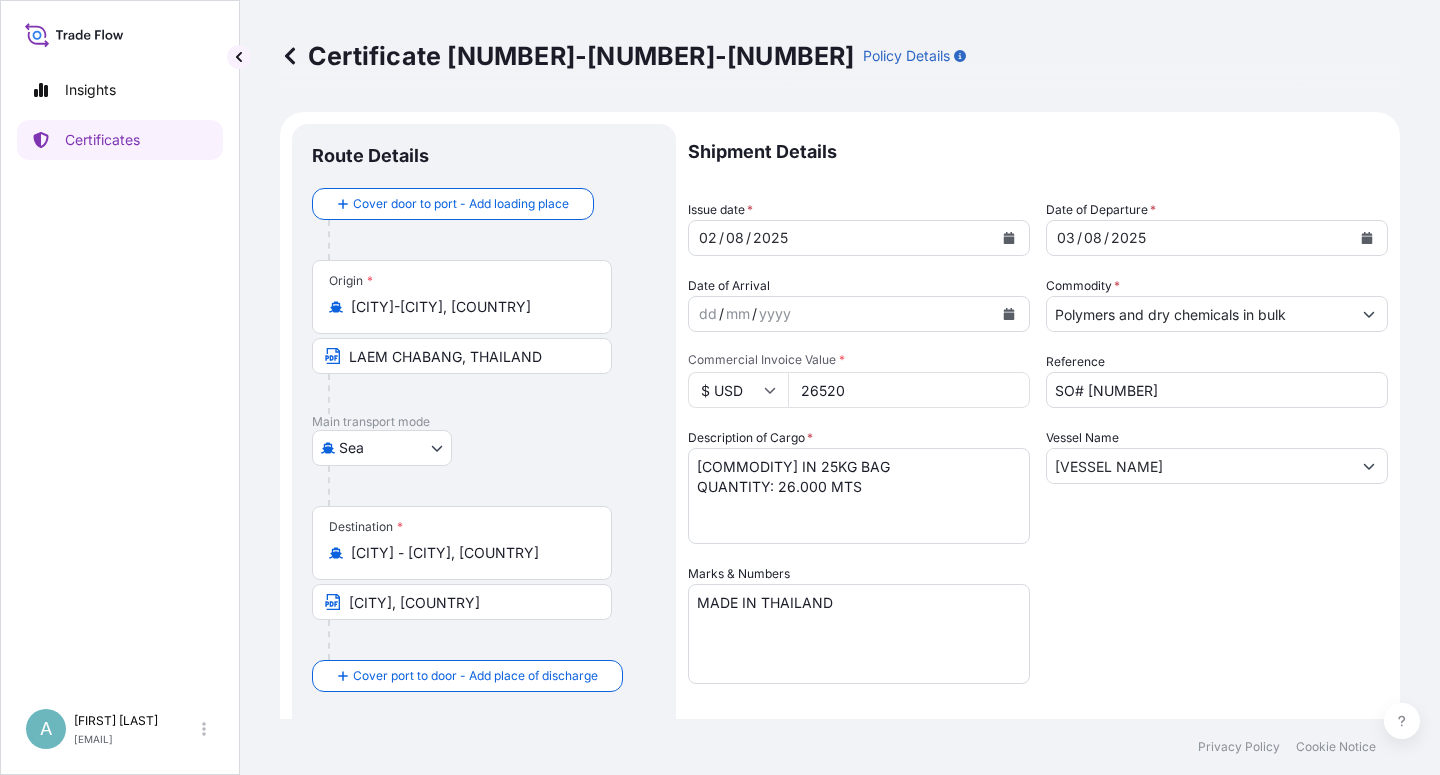 click on "Shipment Details Issue date * [DATE] Date of Departure * [DATE] Date of Arrival dd / mm / yyyy Commodity * Polymers and dry chemicals in bulk Packing Category Commercial Invoice Value    * $ USD [NUMBER] Reference SO# [NUMBER] Description of Cargo * MOPLEN HP500N IN 25KG BAG
QUANTITY: 26.000 MTS Vessel Name CNC PLUTO V.0XSNKN1NC Marks & Numbers MADE IN THAILAND Letter of Credit This shipment has a letter of credit Letter of credit * LC NUMBER: [NUMBER]
MARINE INSURANCE,
ISSUED TO THE ORDER OF METROPOLITAN BANK AND TRUST COMPANY
WITH CLAUSE A (ALL RISK) COVER PLUS INSTITUTE WAR CLAUSES AND
INSTITUTE STRIKES CLAUSES,
CLAIMS ARE PAYABLE IN THE PHILIPPINES IN LC CURRENCY(USD).
NUMBER OF ORIGINALS ISSUED : 02 ( 01 ORIGINAL + 01 DUPLICATE )
Letter of credit may not exceed 12000 characters Assured Details Primary Assured * Basell Asia Pacific Limited Basell Asia Pacific Limited Named Assured Named Assured Address" at bounding box center [1038, 638] 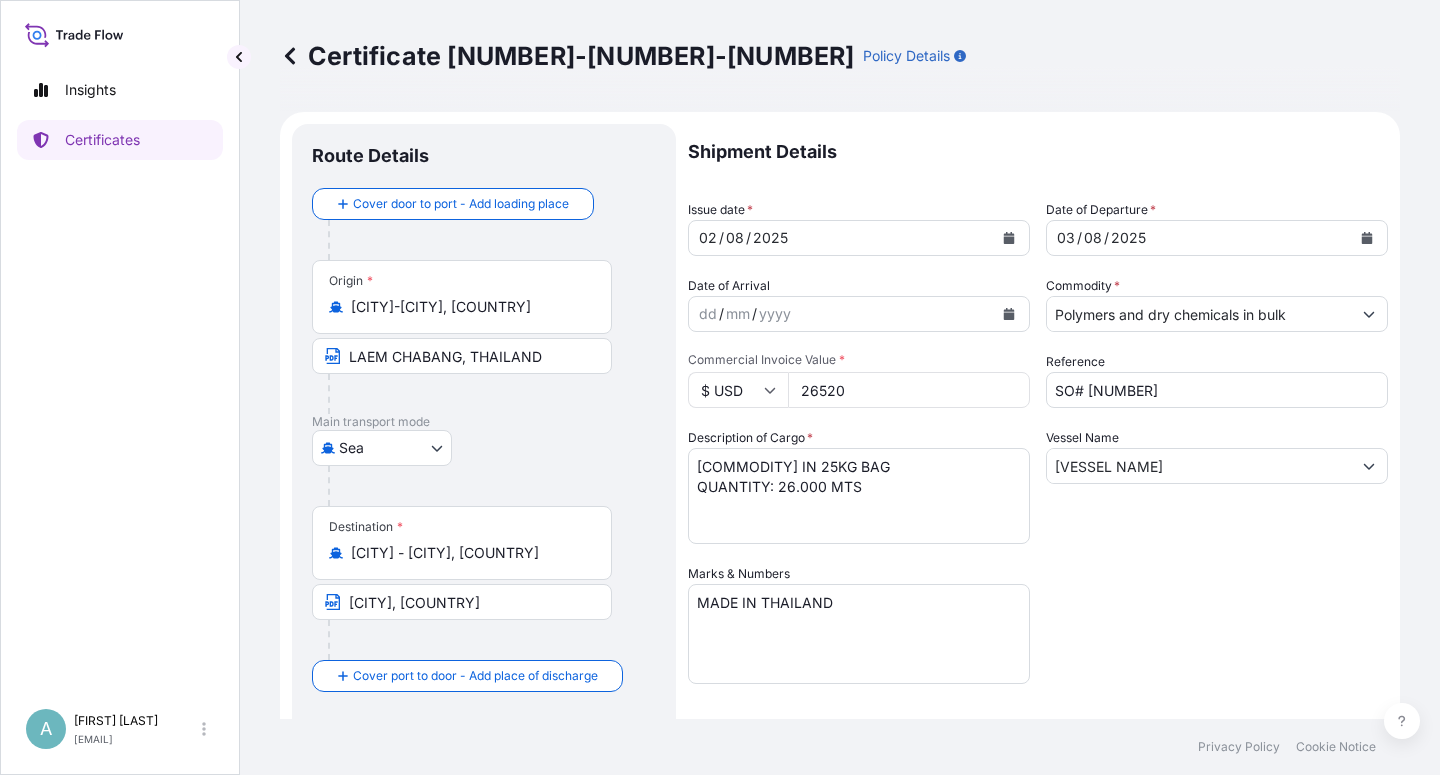 scroll, scrollTop: 490, scrollLeft: 0, axis: vertical 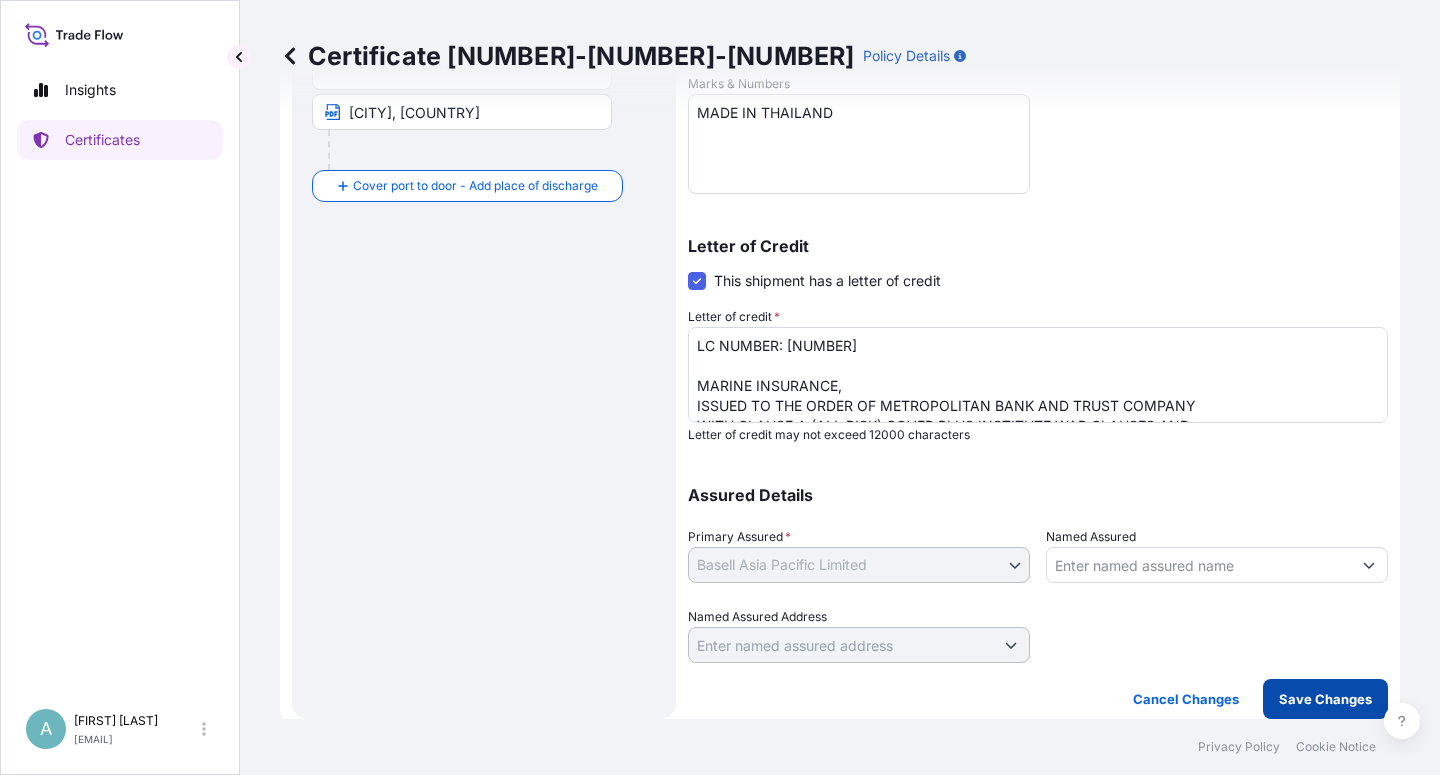 click on "Save Changes" at bounding box center (1325, 699) 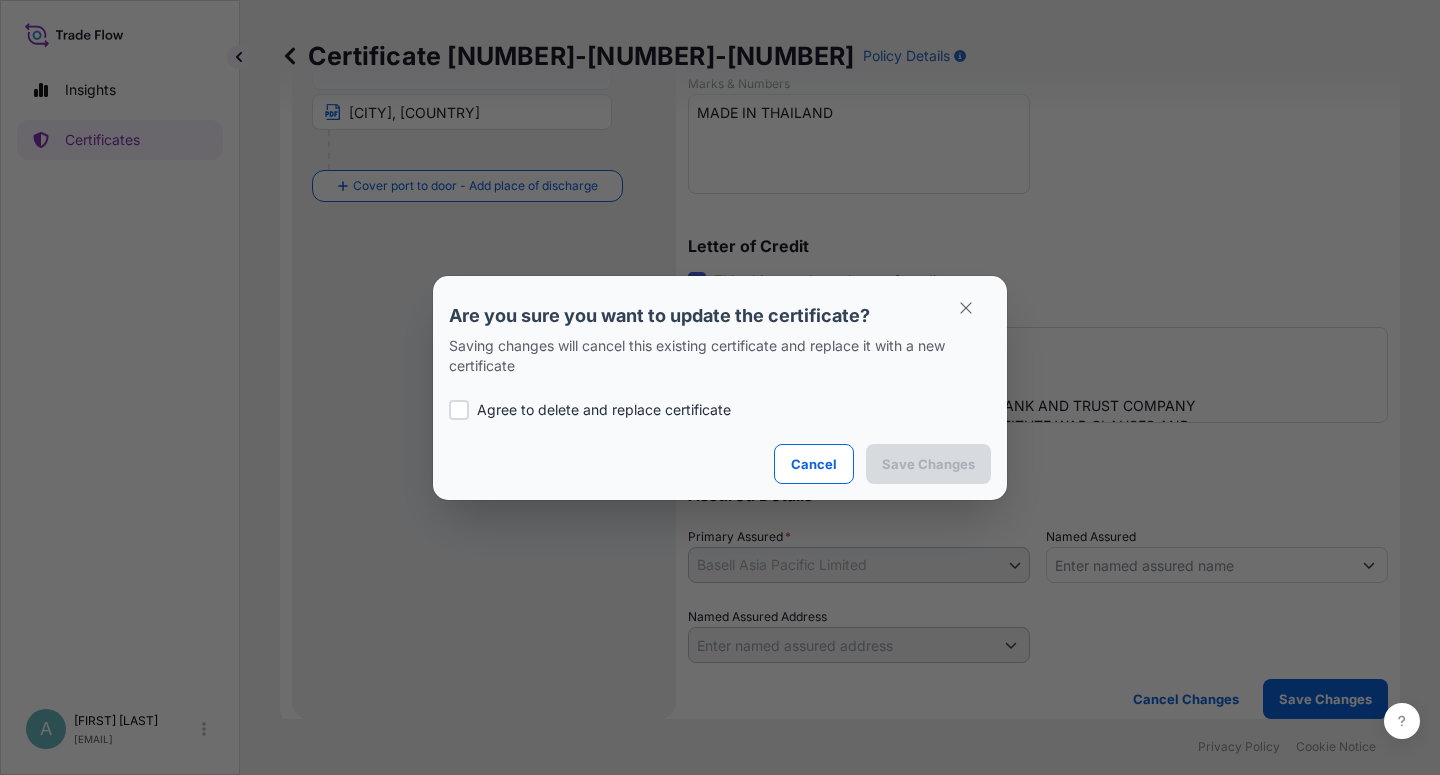 click at bounding box center (459, 410) 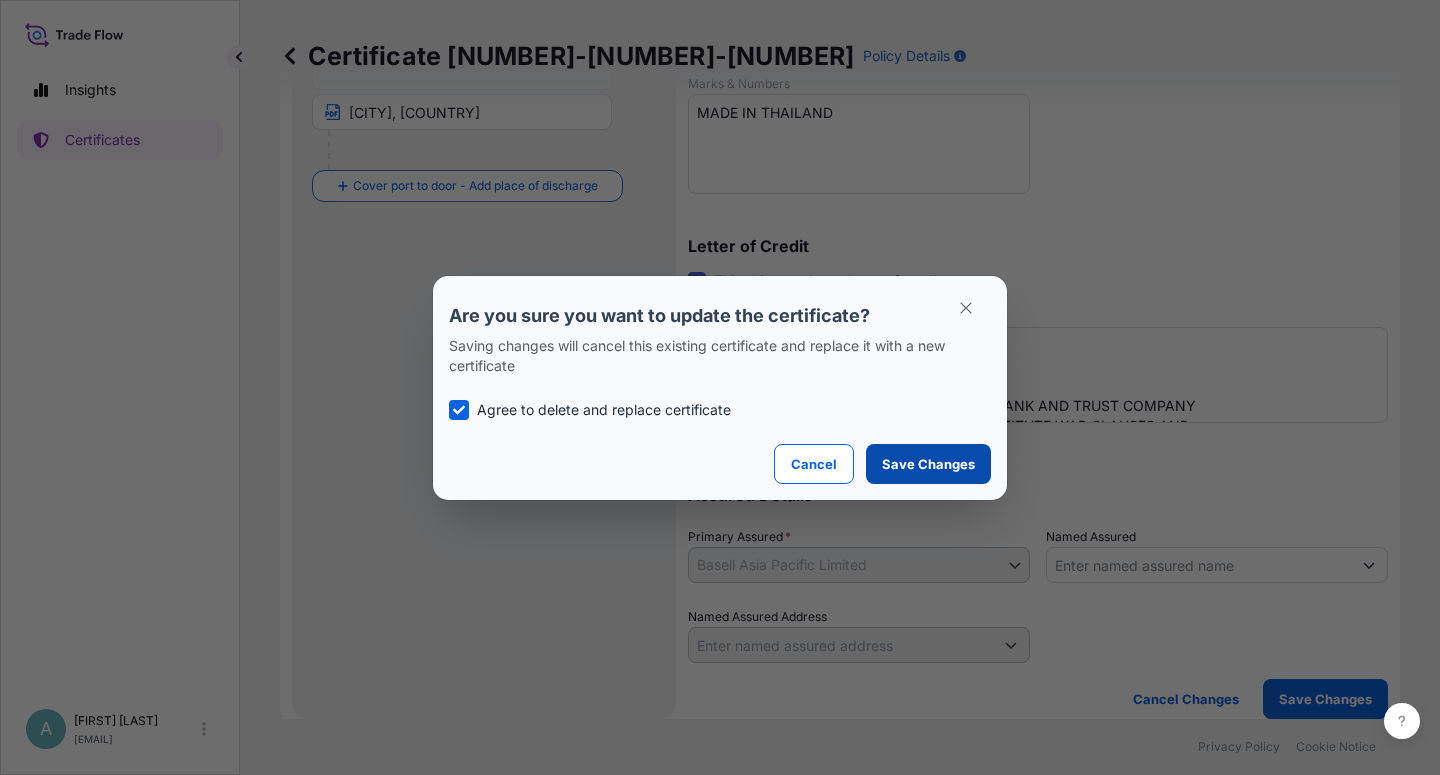 click on "Save Changes" at bounding box center (928, 464) 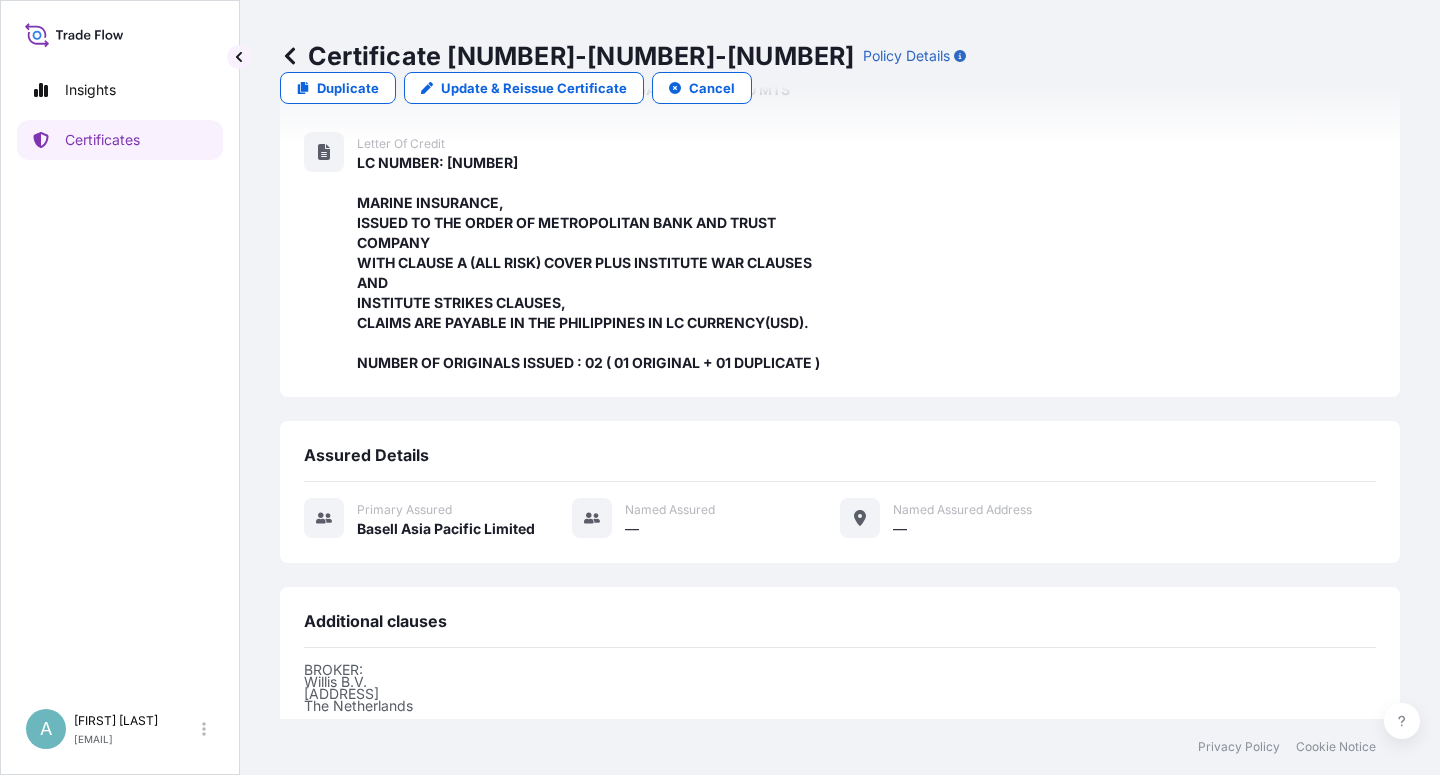 scroll, scrollTop: 634, scrollLeft: 0, axis: vertical 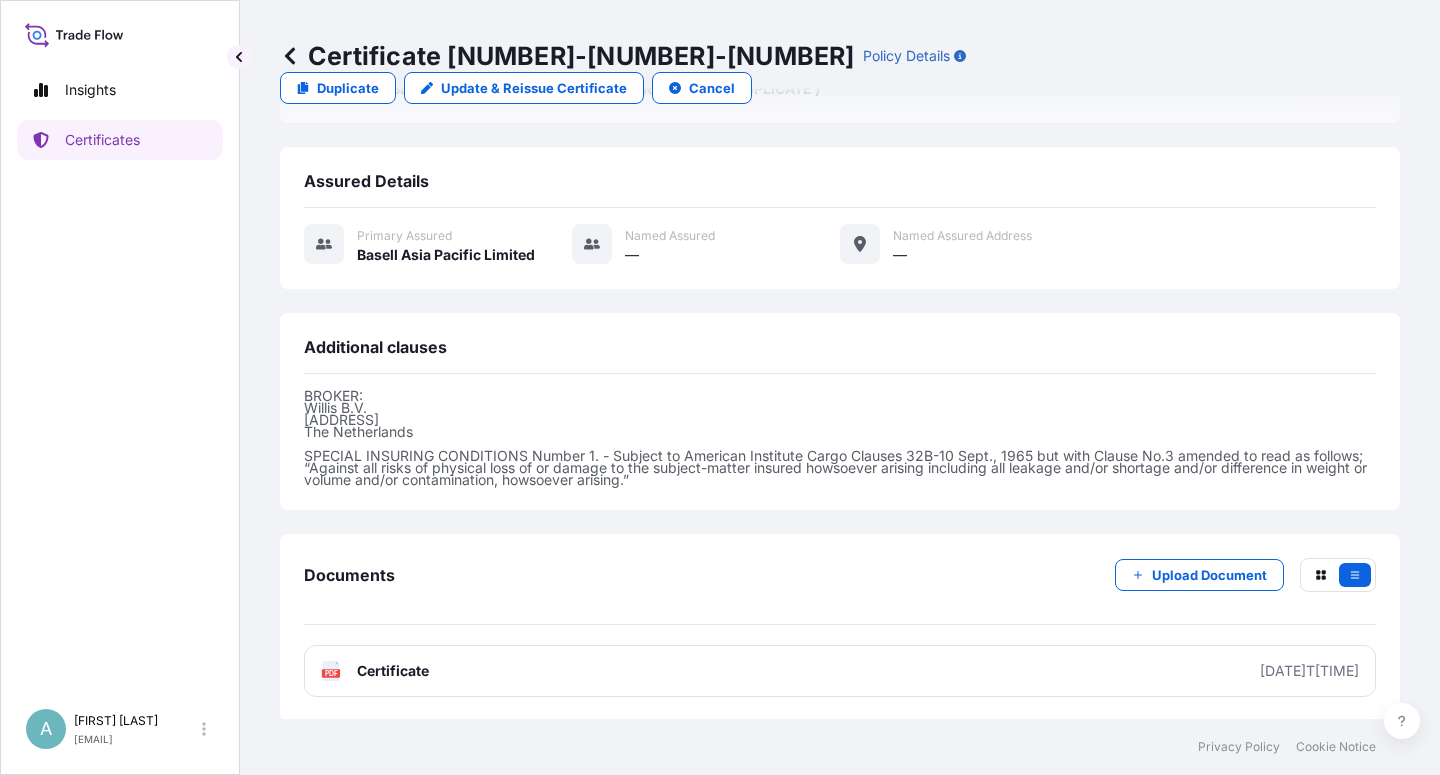 click on "Certificate" at bounding box center [393, 671] 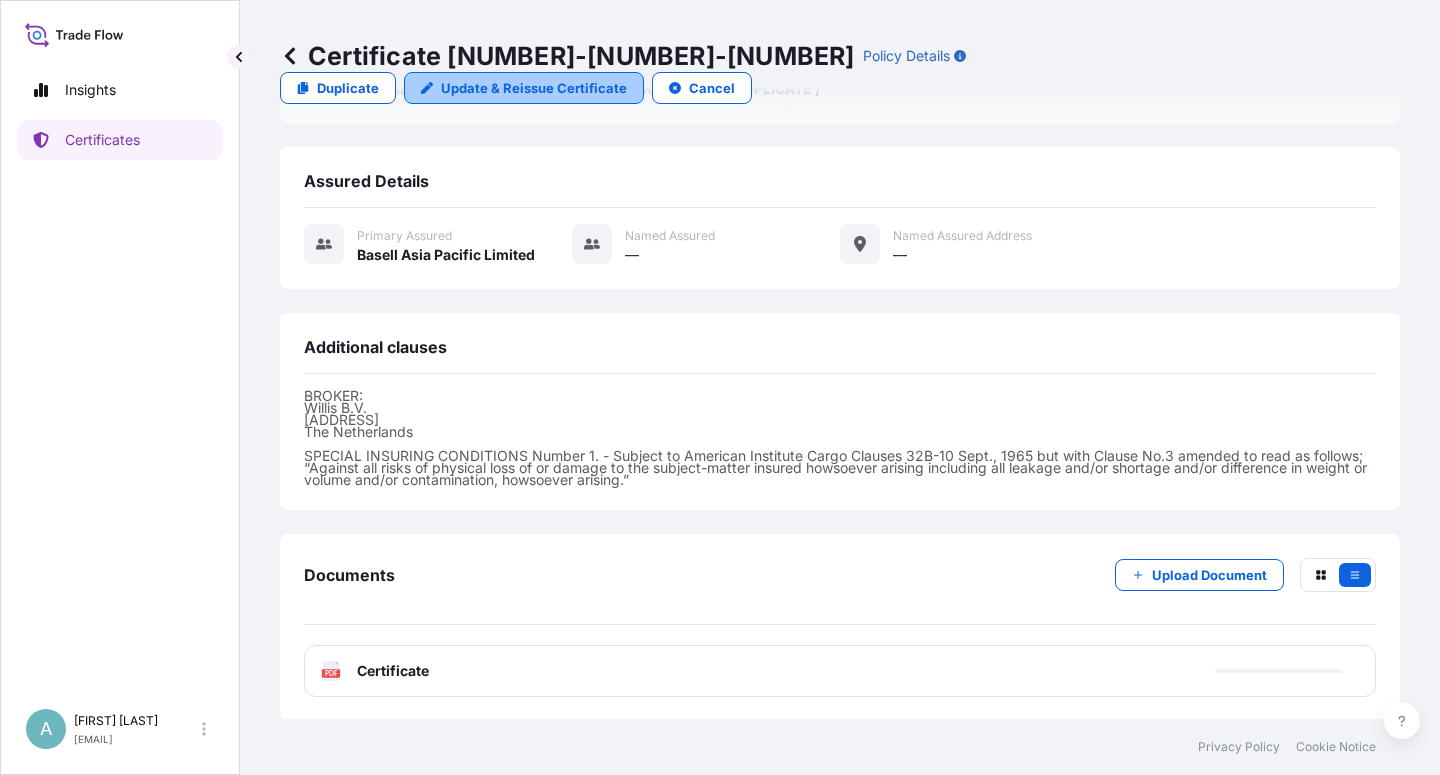 click on "Update & Reissue Certificate" at bounding box center [534, 88] 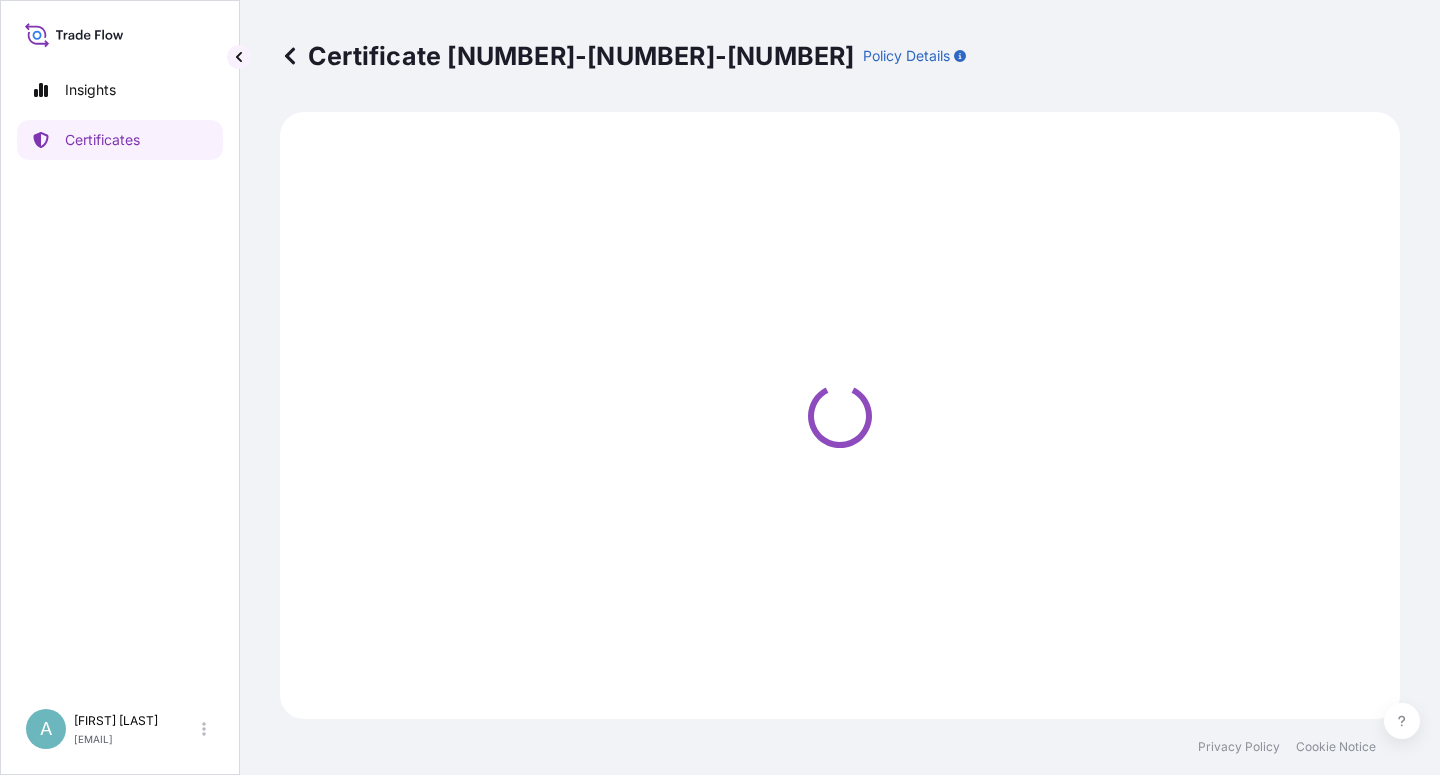scroll, scrollTop: 0, scrollLeft: 0, axis: both 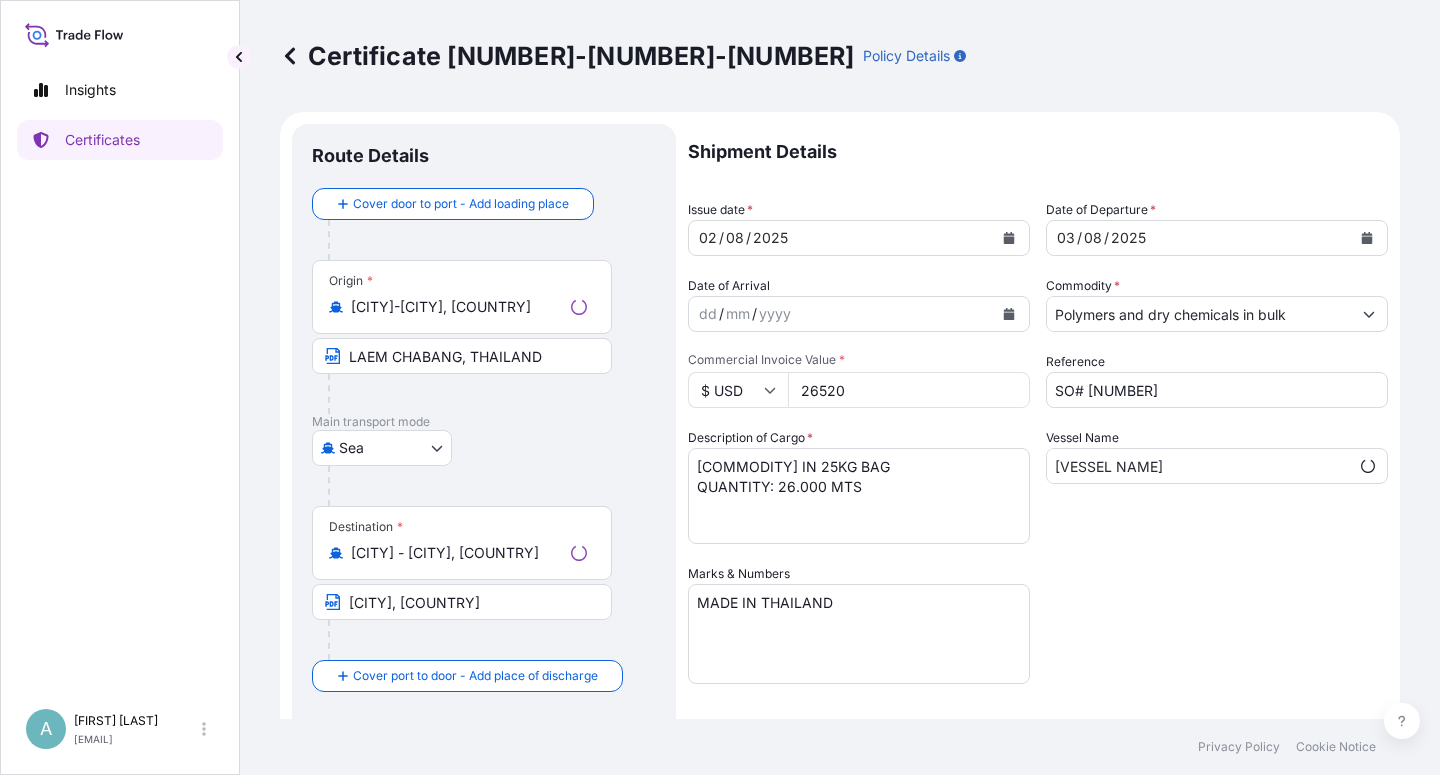 select on "32034" 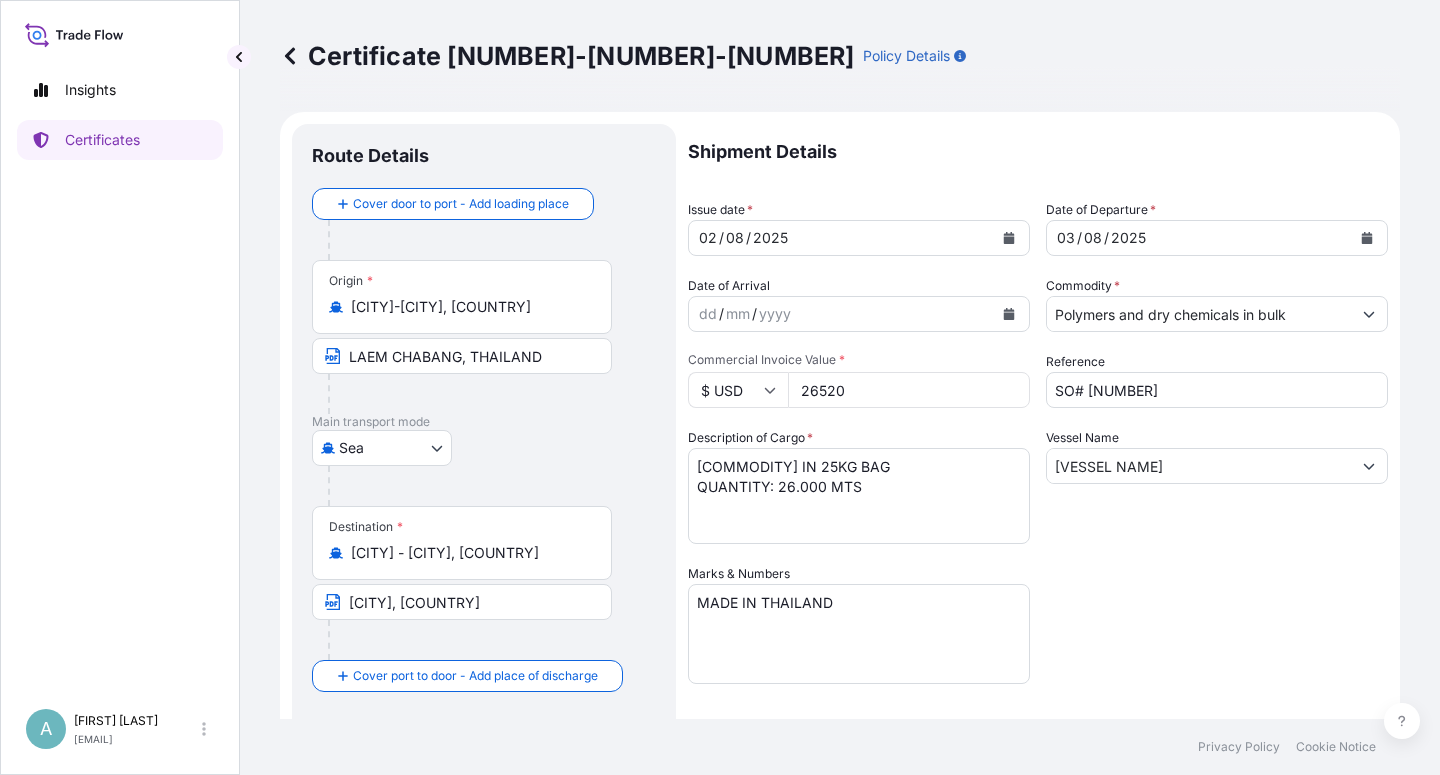 click on "Shipment Details" at bounding box center [1038, 152] 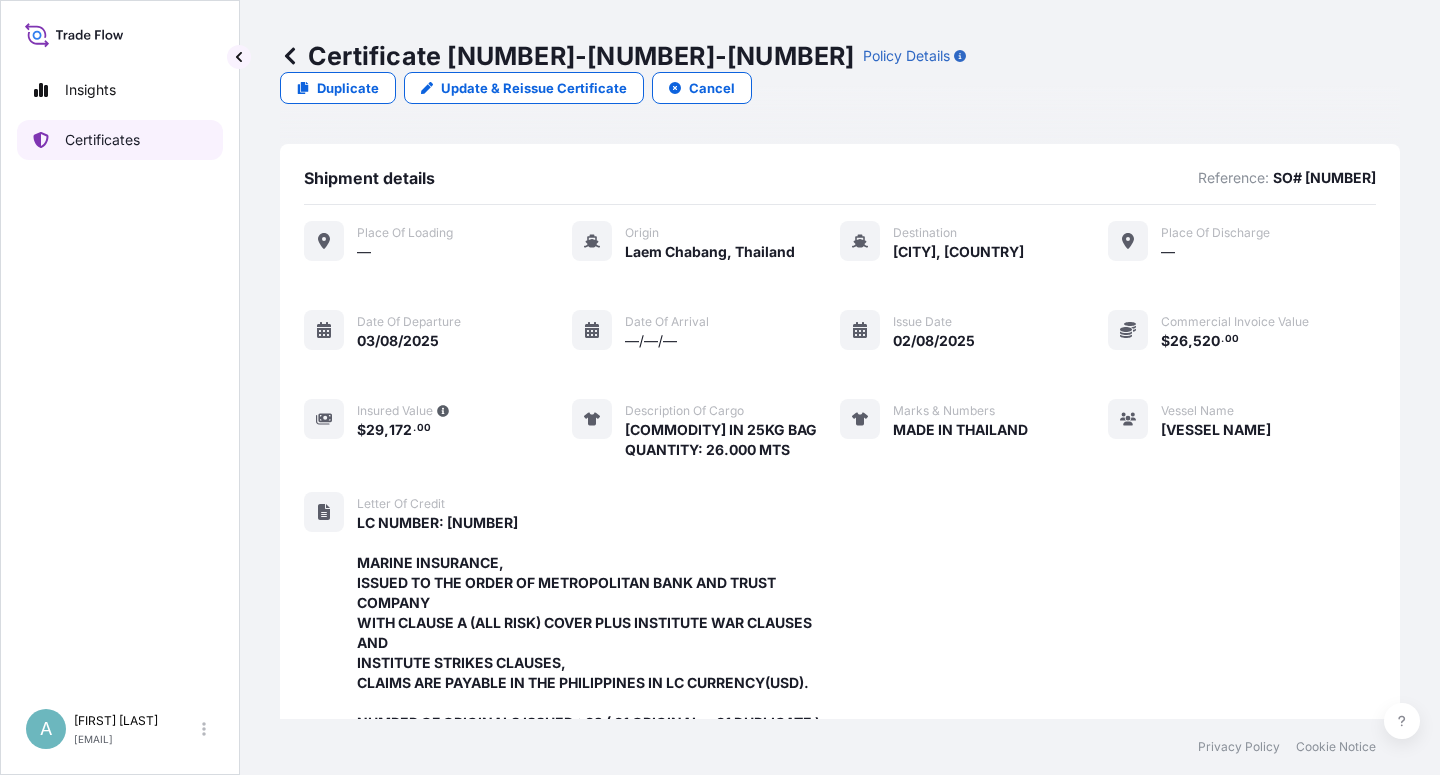 click on "Certificates" at bounding box center [102, 140] 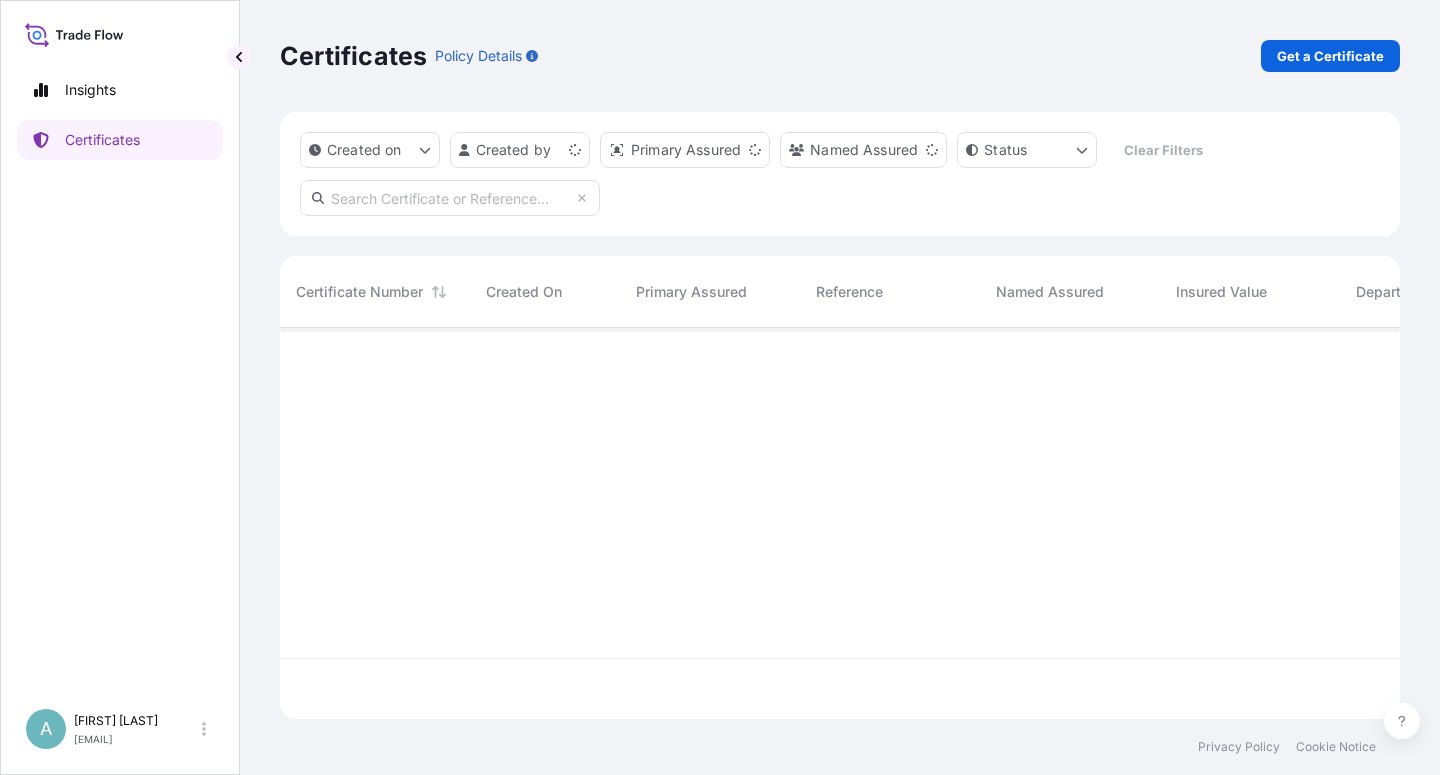 scroll, scrollTop: 18, scrollLeft: 18, axis: both 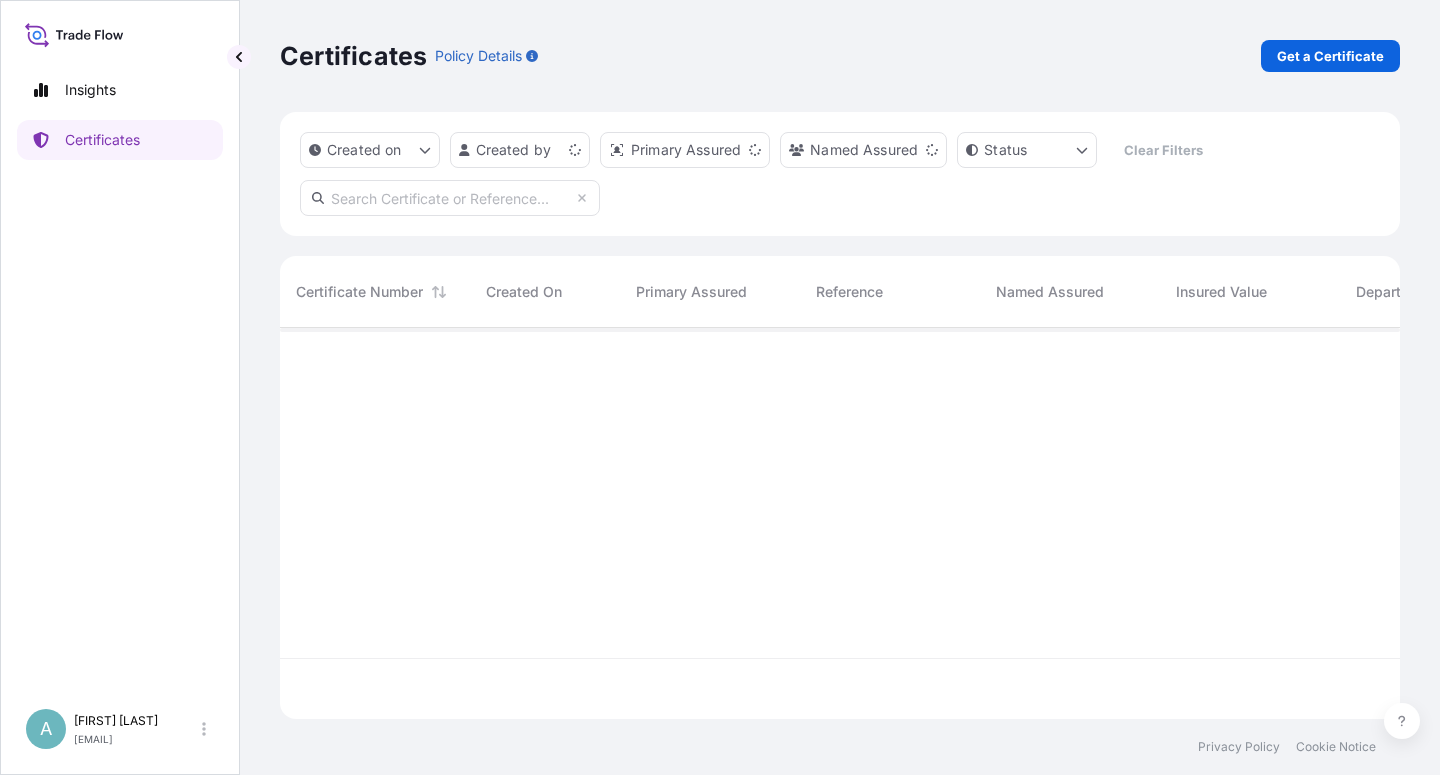 click at bounding box center [450, 198] 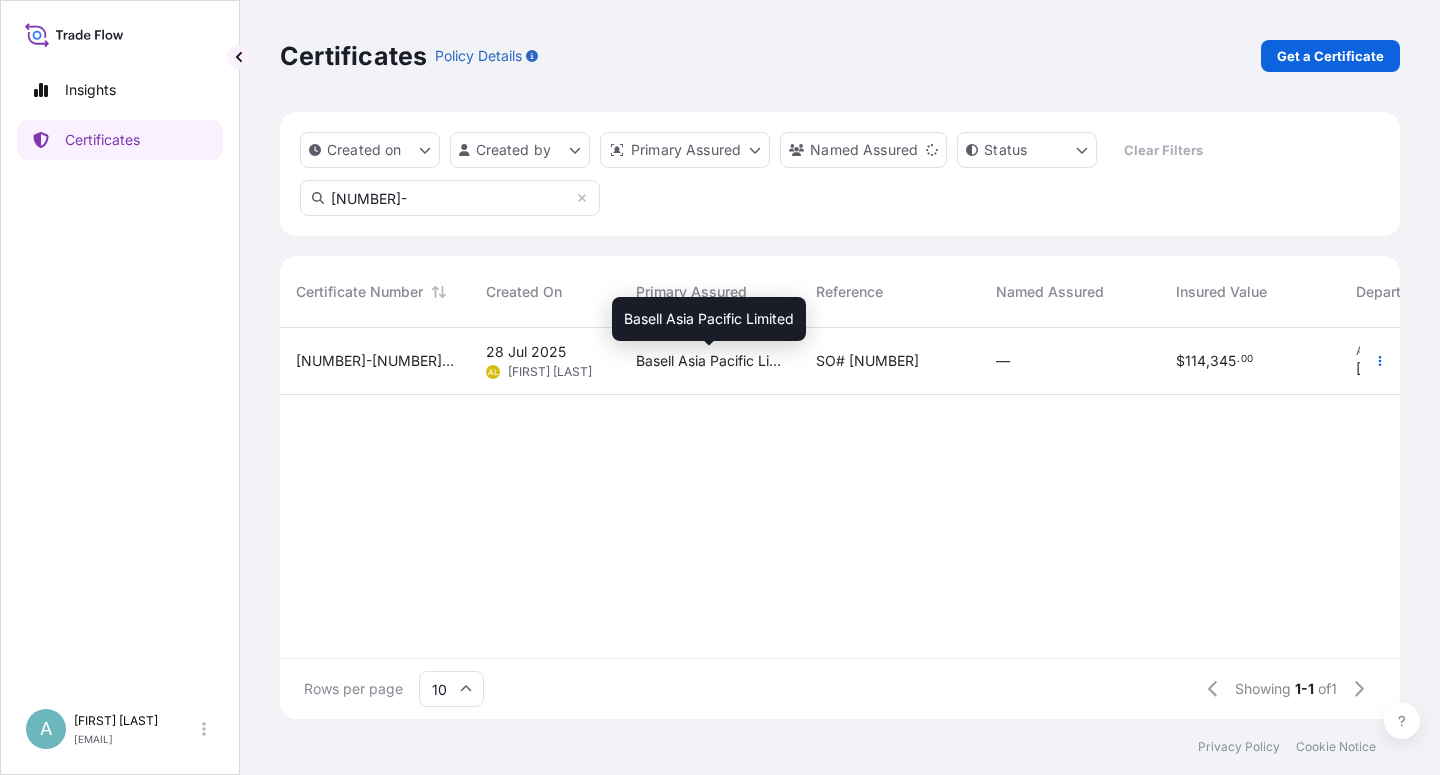 type on "[NUMBER]-" 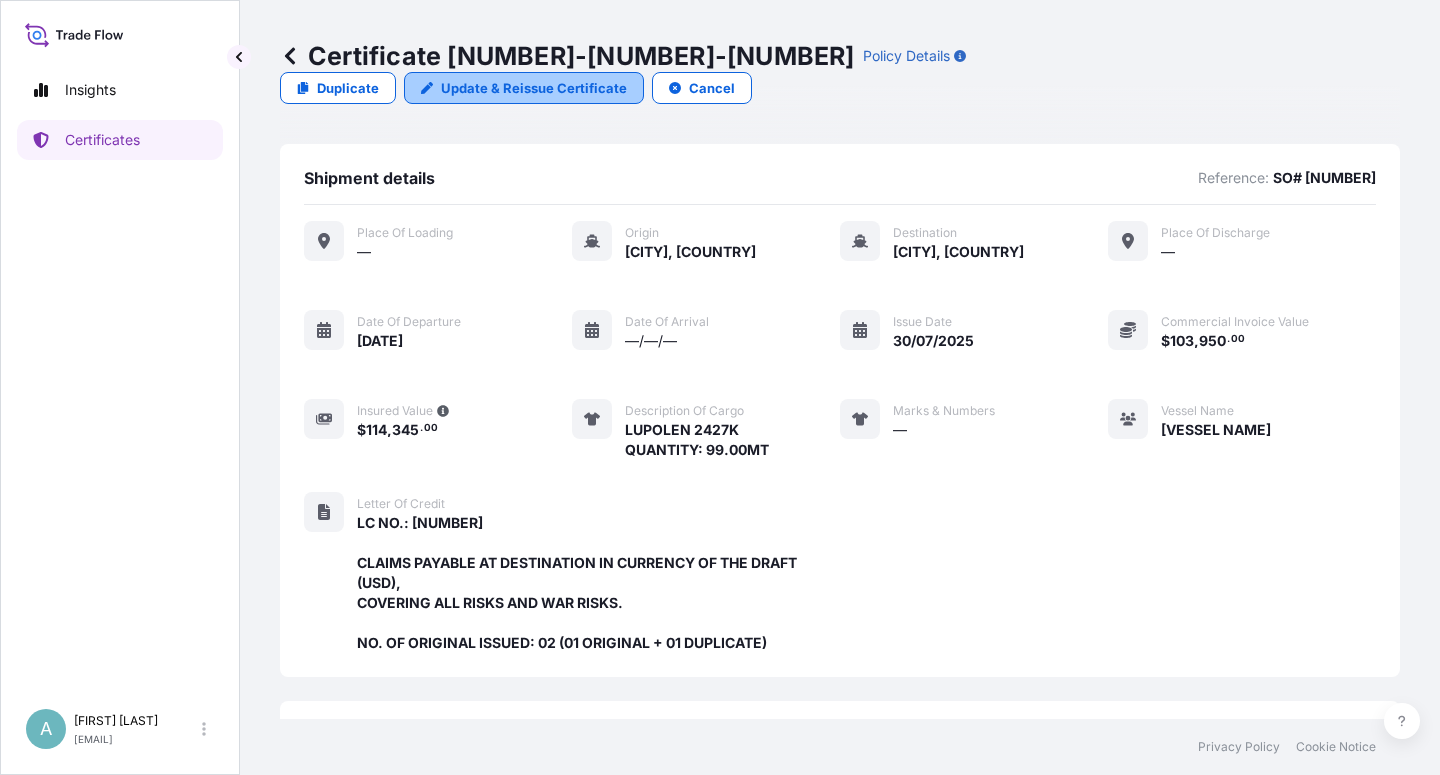 click on "Update & Reissue Certificate" at bounding box center (534, 88) 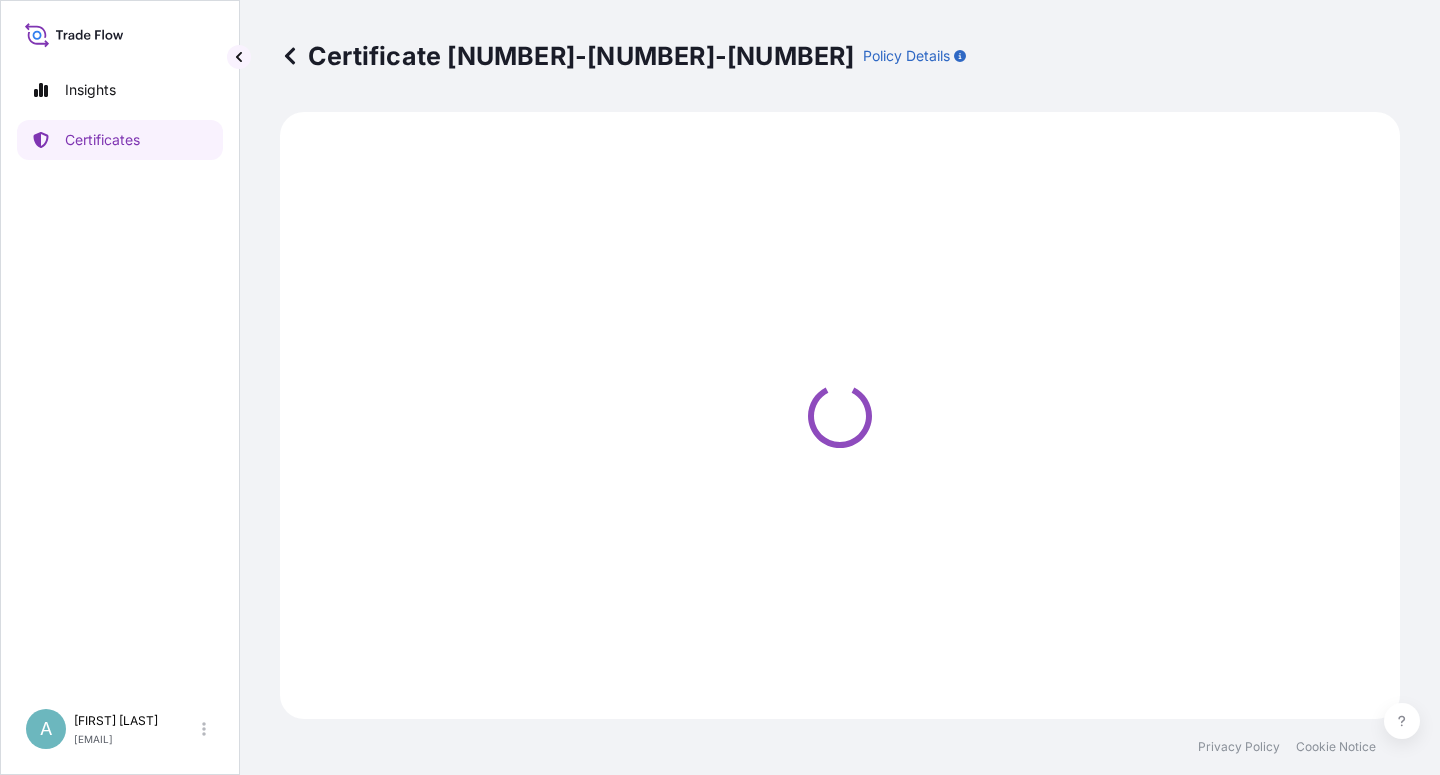select on "Sea" 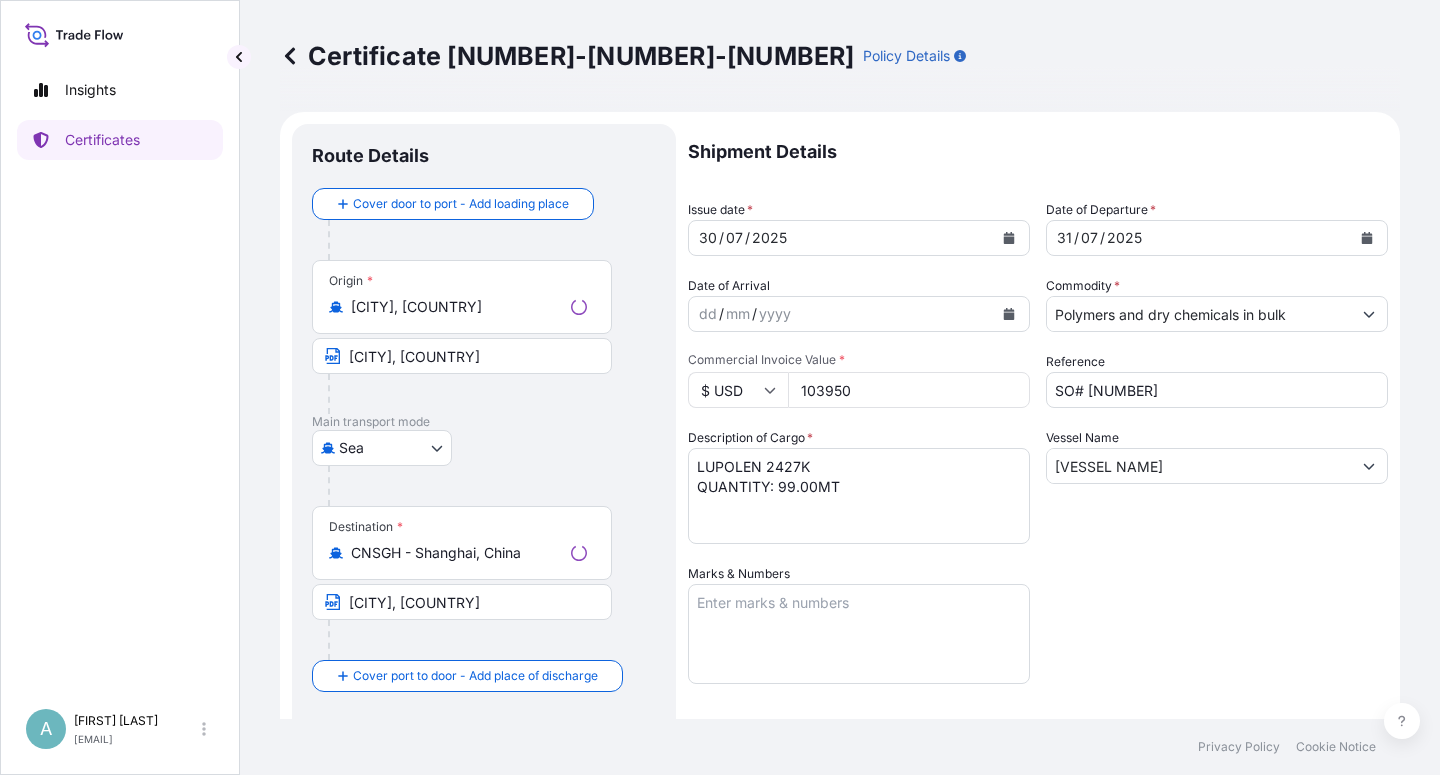 select on "32034" 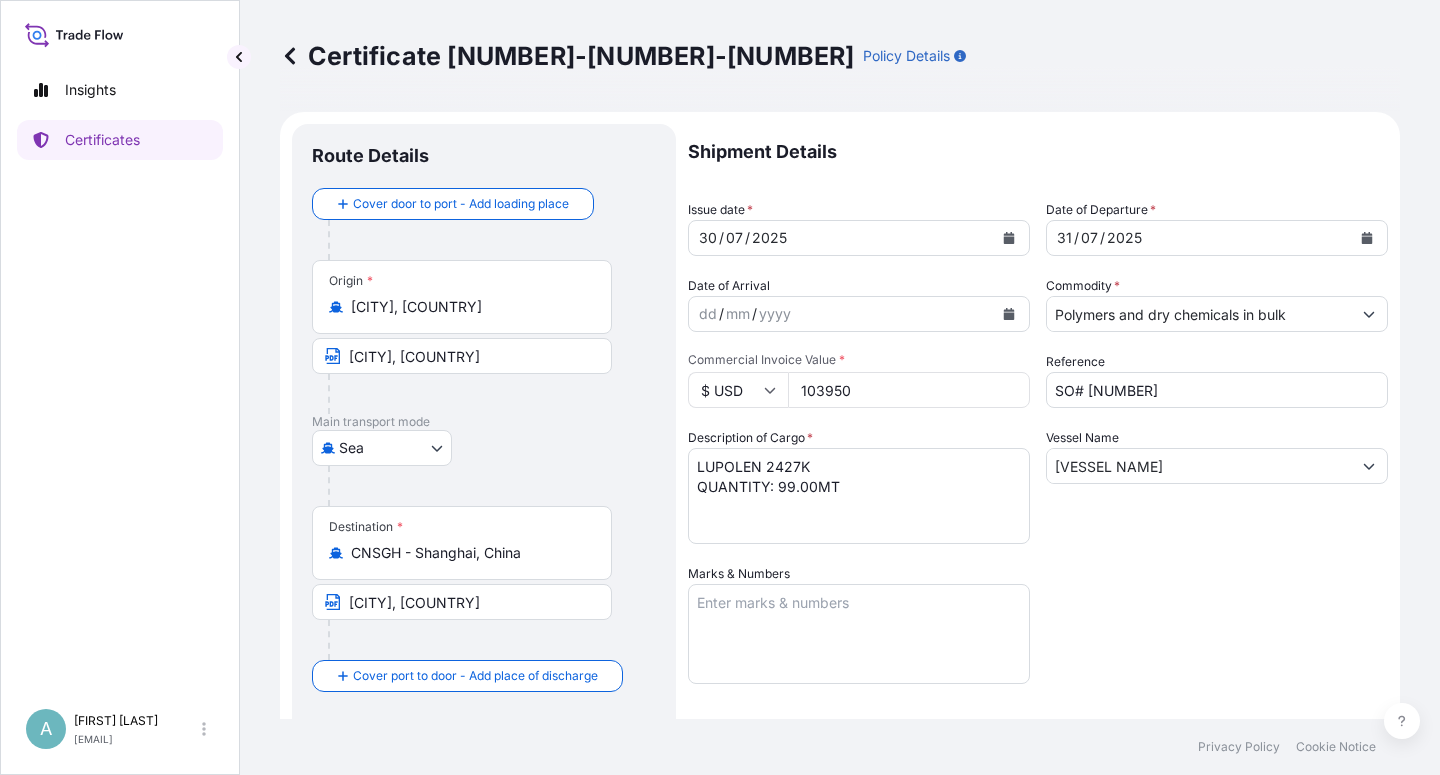 click at bounding box center (1009, 238) 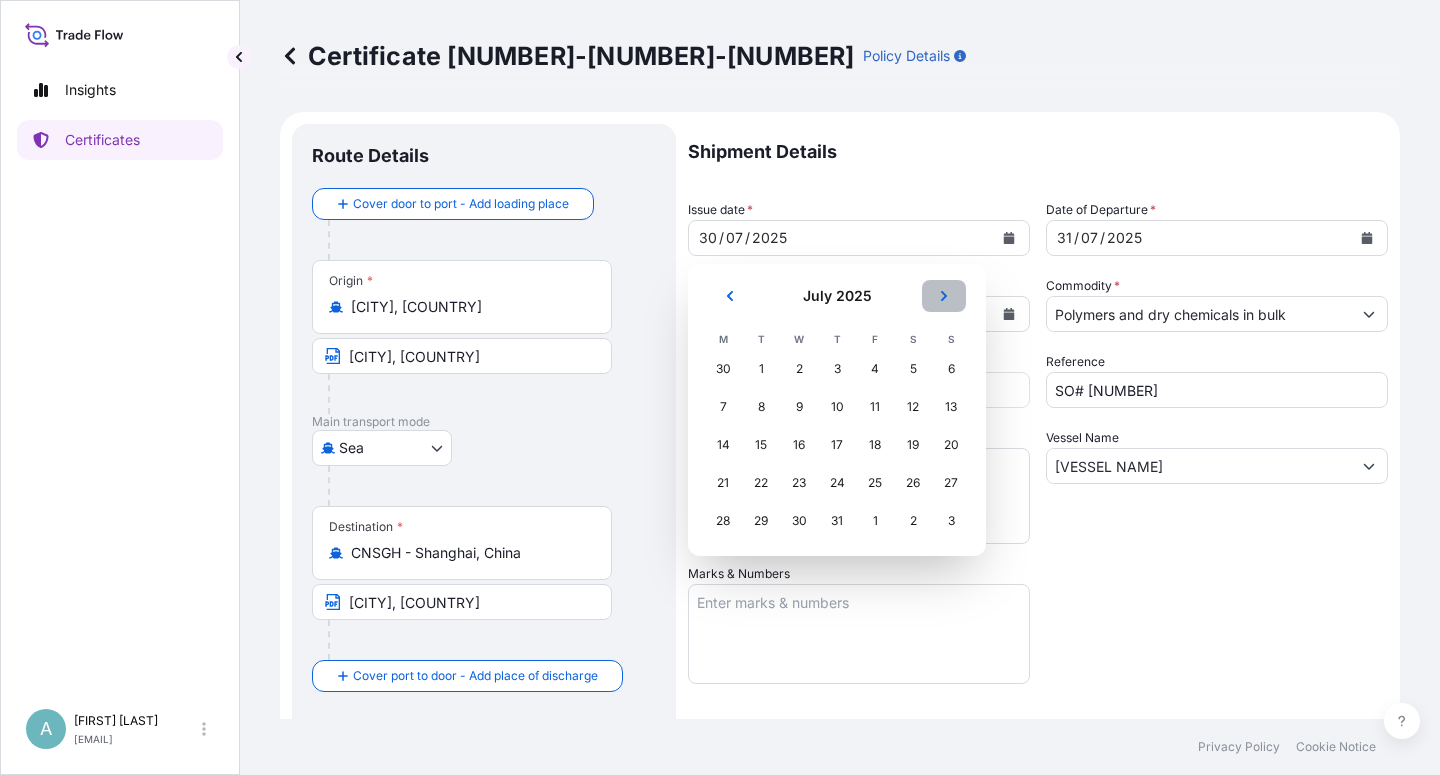 click at bounding box center (944, 296) 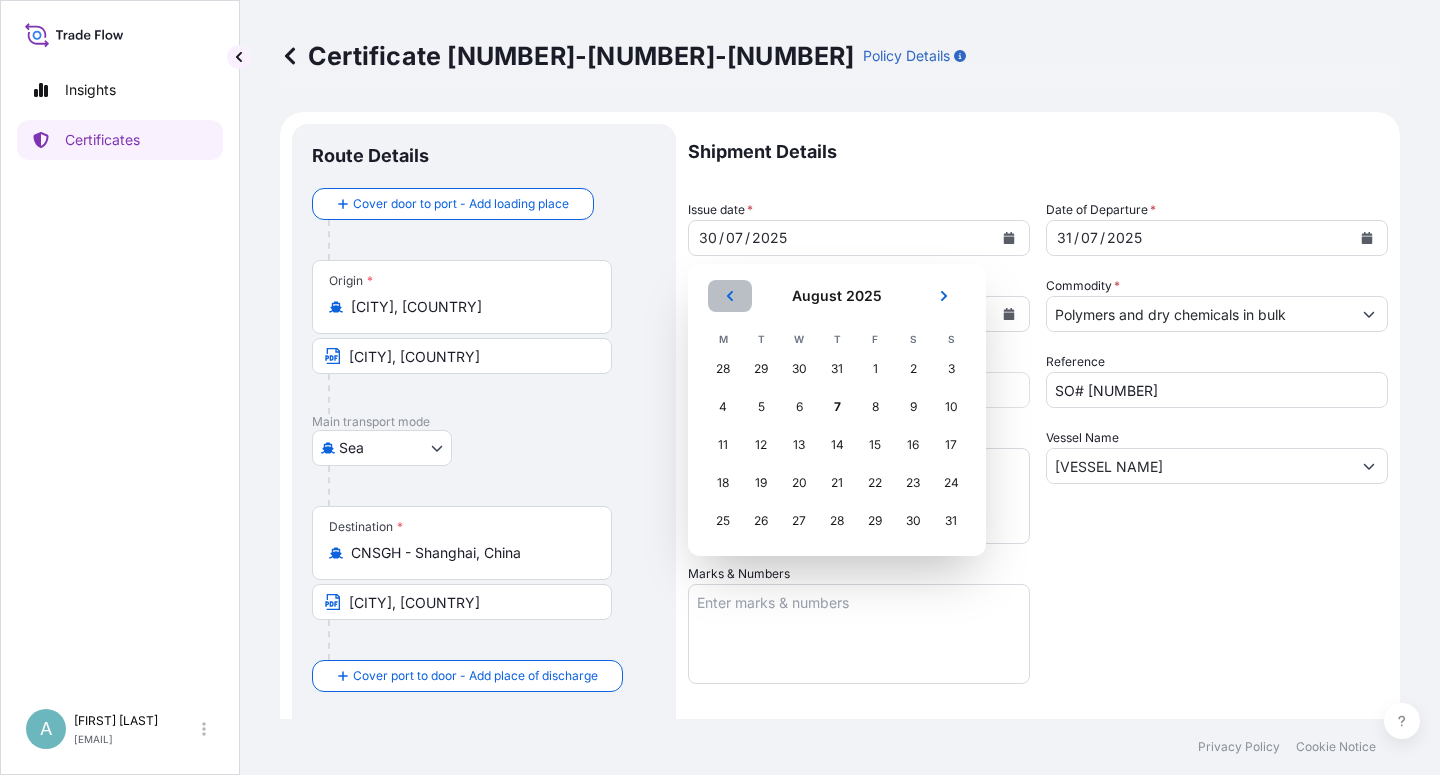 click at bounding box center (730, 296) 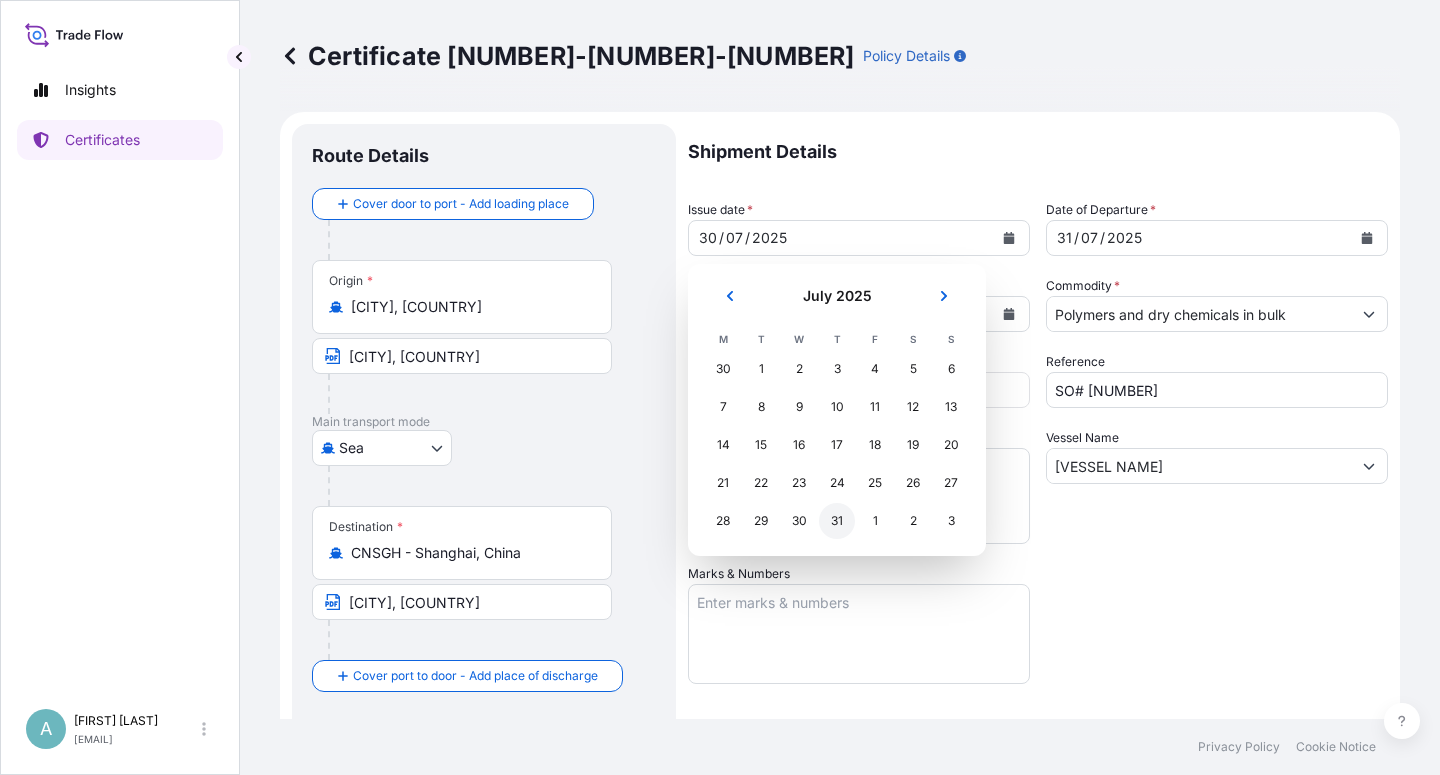click on "31" at bounding box center (837, 521) 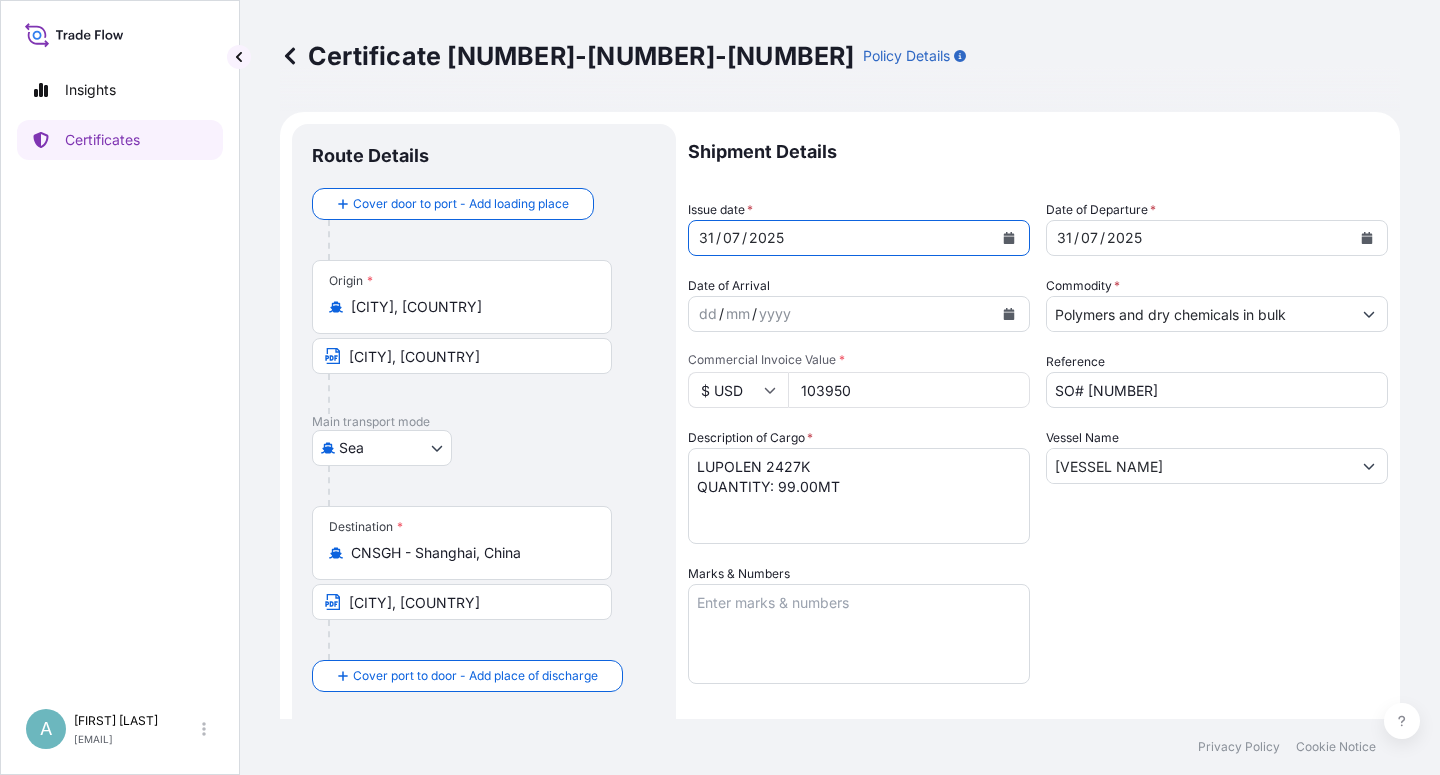 click 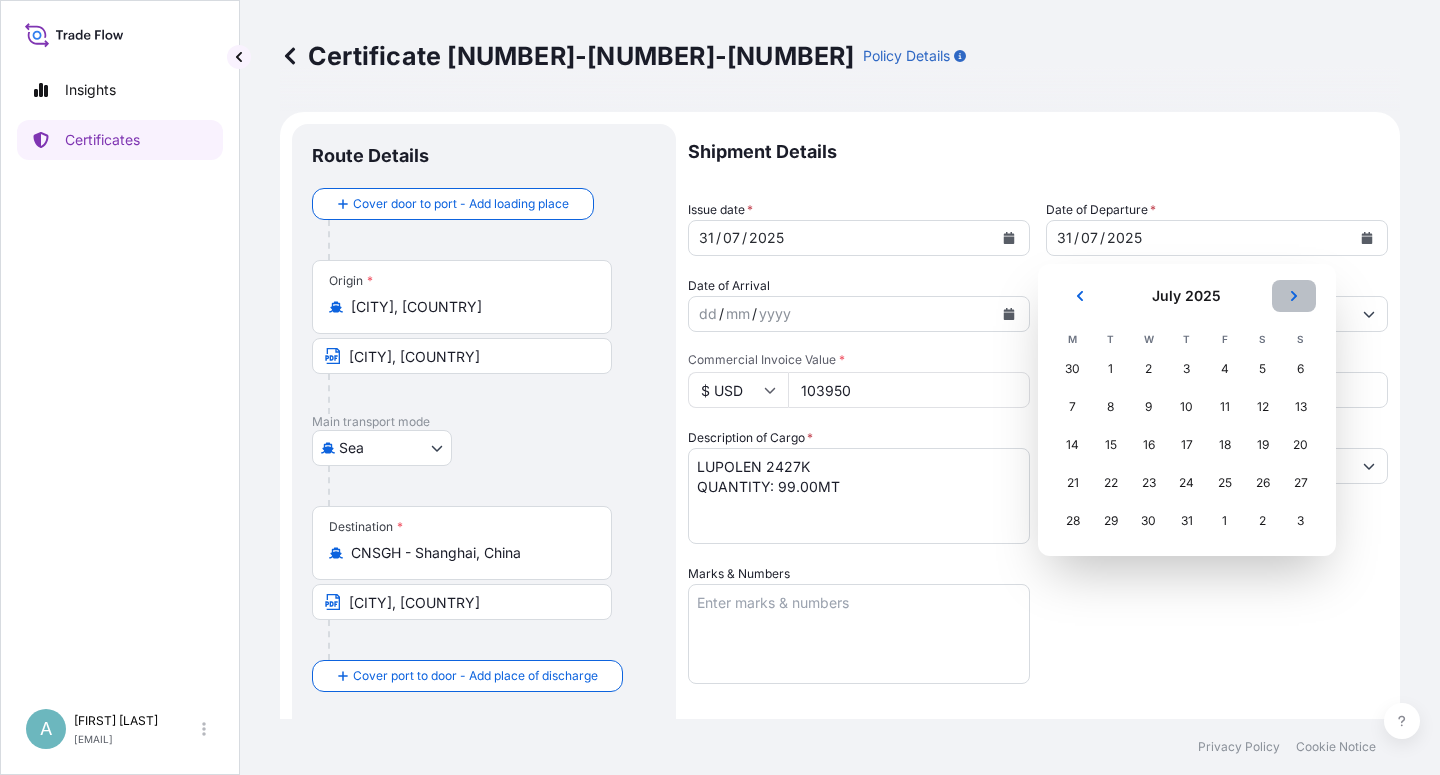 click 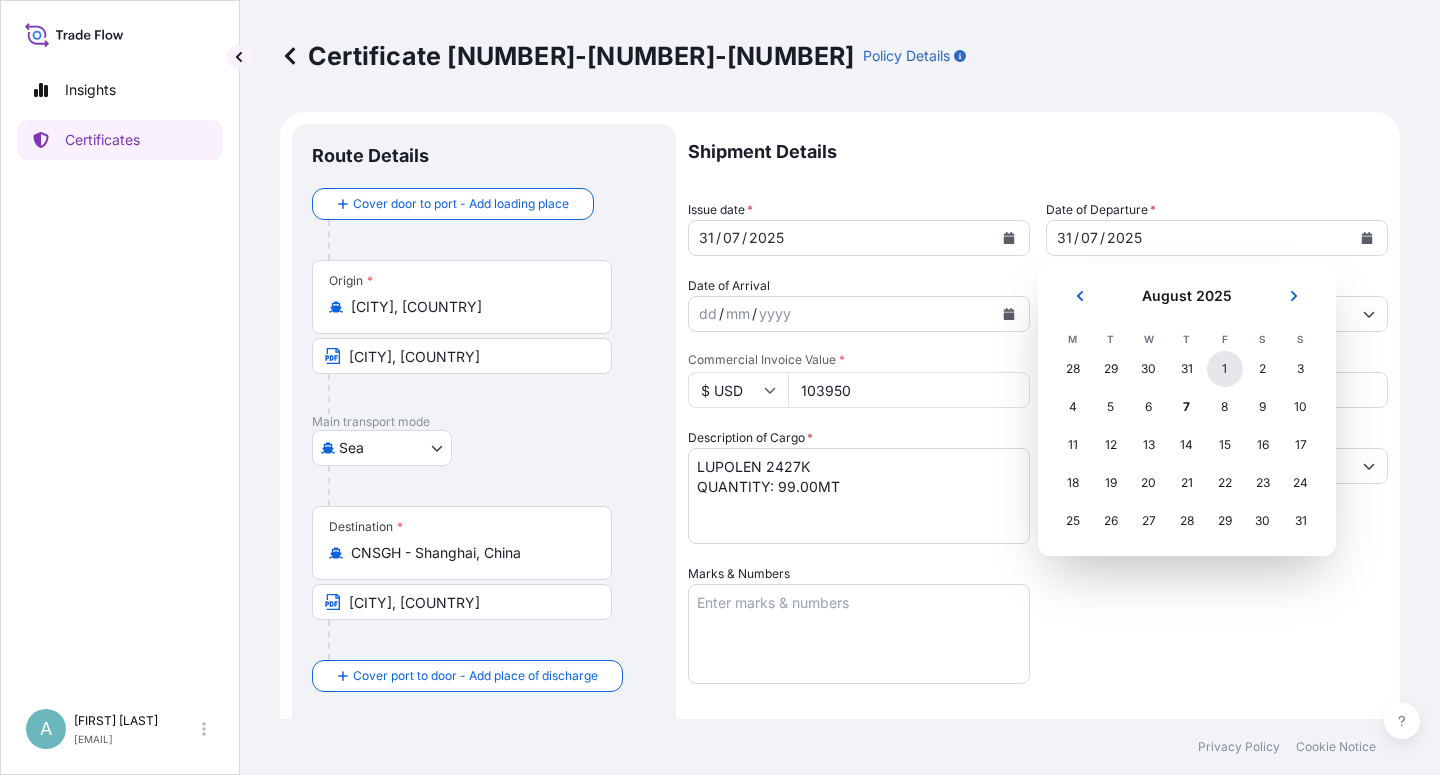 click on "1" at bounding box center (1225, 369) 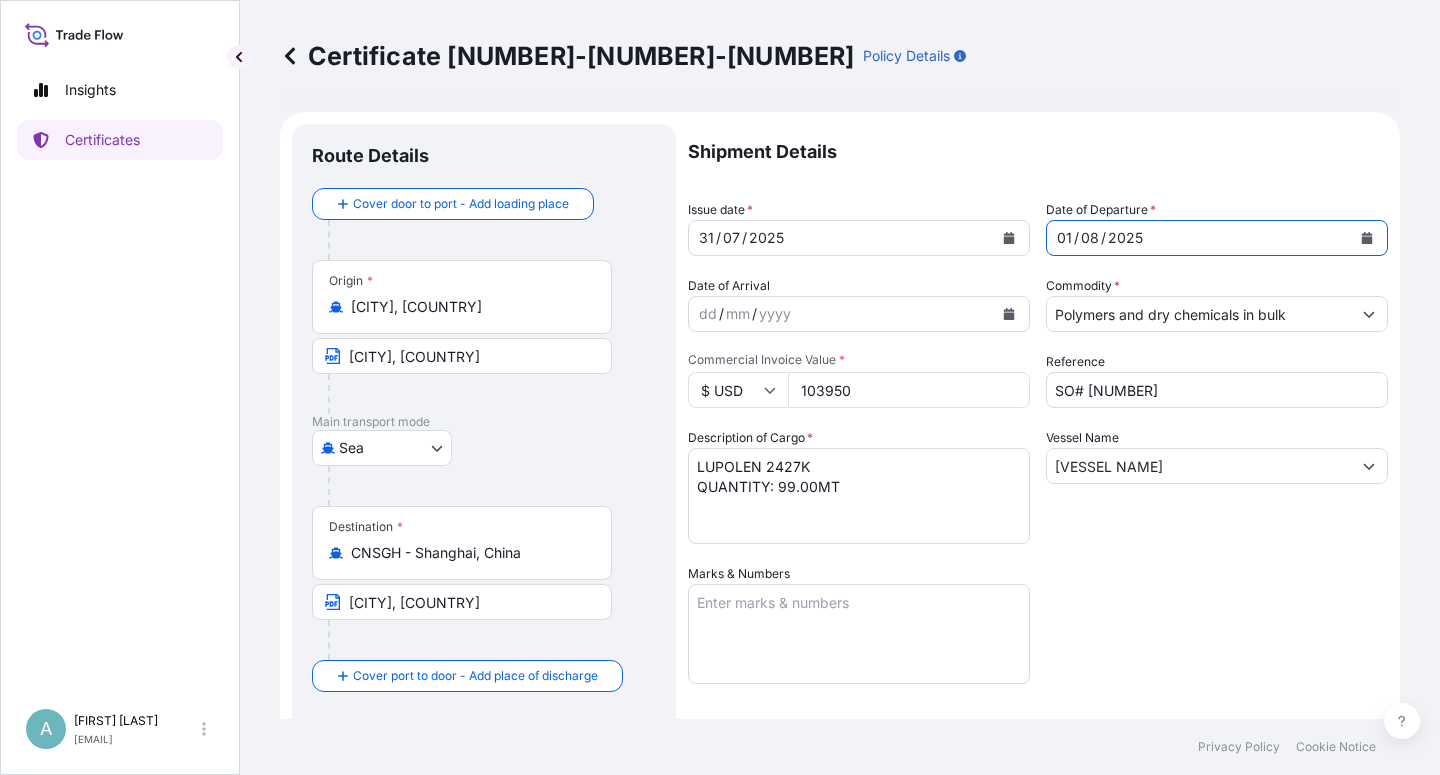 click on "Shipment Details Issue date * [DATE] Date of Departure * [DATE] Date of Arrival dd / mm / yyyy Commodity * Polymers and dry chemicals in bulk Packing Category Commercial Invoice Value    * $ USD [NUMBER] Reference SO# [NUMBER] Description of Cargo * LUPOLEN 2427K
QUANTITY: 99.00MT Vessel Name HMM NURI V.0015E Marks & Numbers Letter of Credit This shipment has a letter of credit Letter of credit * LC NO.: [NUMBER]
CLAIMS PAYABLE AT DESTINATION IN CURRENCY OF THE DRAFT (USD),
COVERING ALL RISKS AND WAR RISKS.
NO. OF ORIGINAL ISSUED: 02 (01 ORIGINAL + 01 DUPLICATE)
Letter of credit may not exceed 12000 characters Assured Details Primary Assured * Basell Asia Pacific Limited Basell Asia Pacific Limited Named Assured Named Assured Address" at bounding box center [1038, 638] 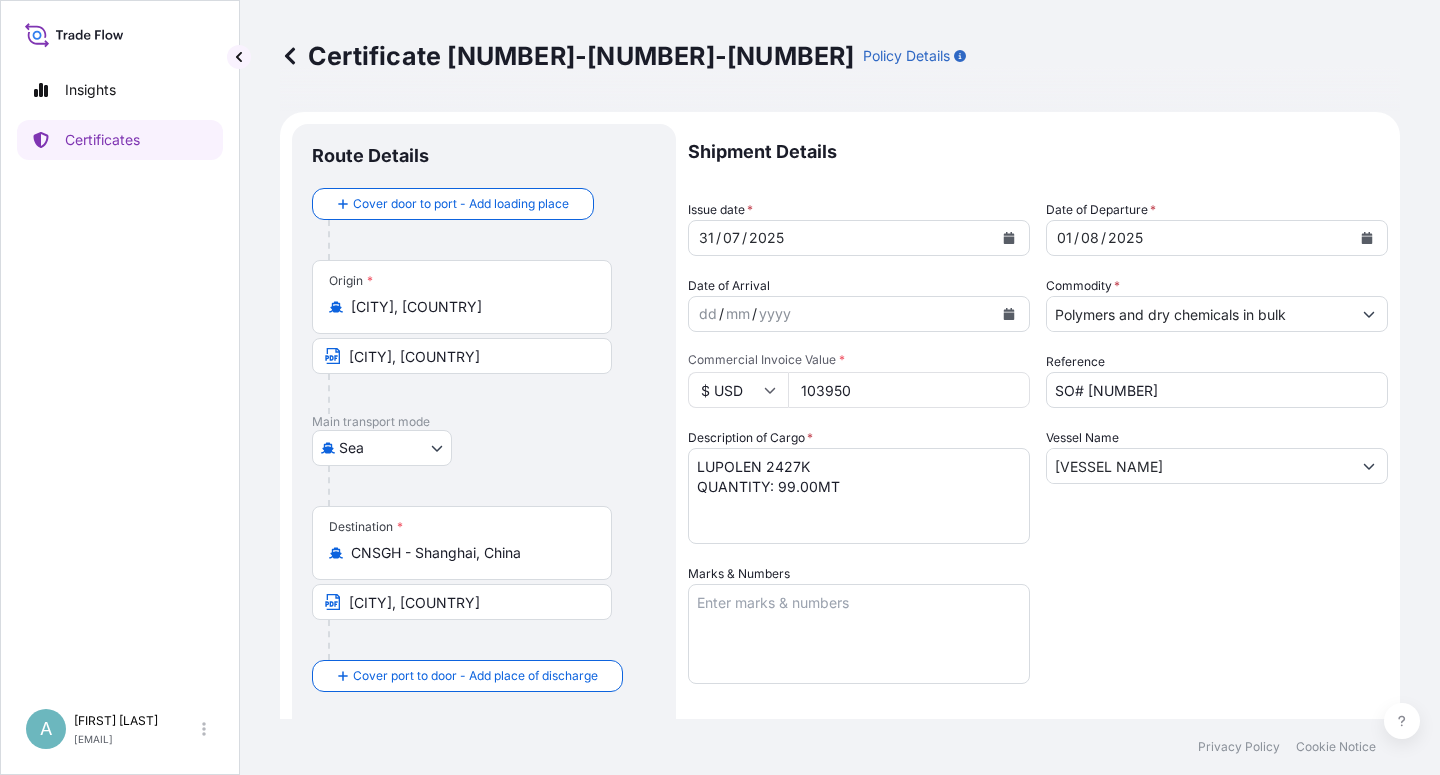 scroll, scrollTop: 490, scrollLeft: 0, axis: vertical 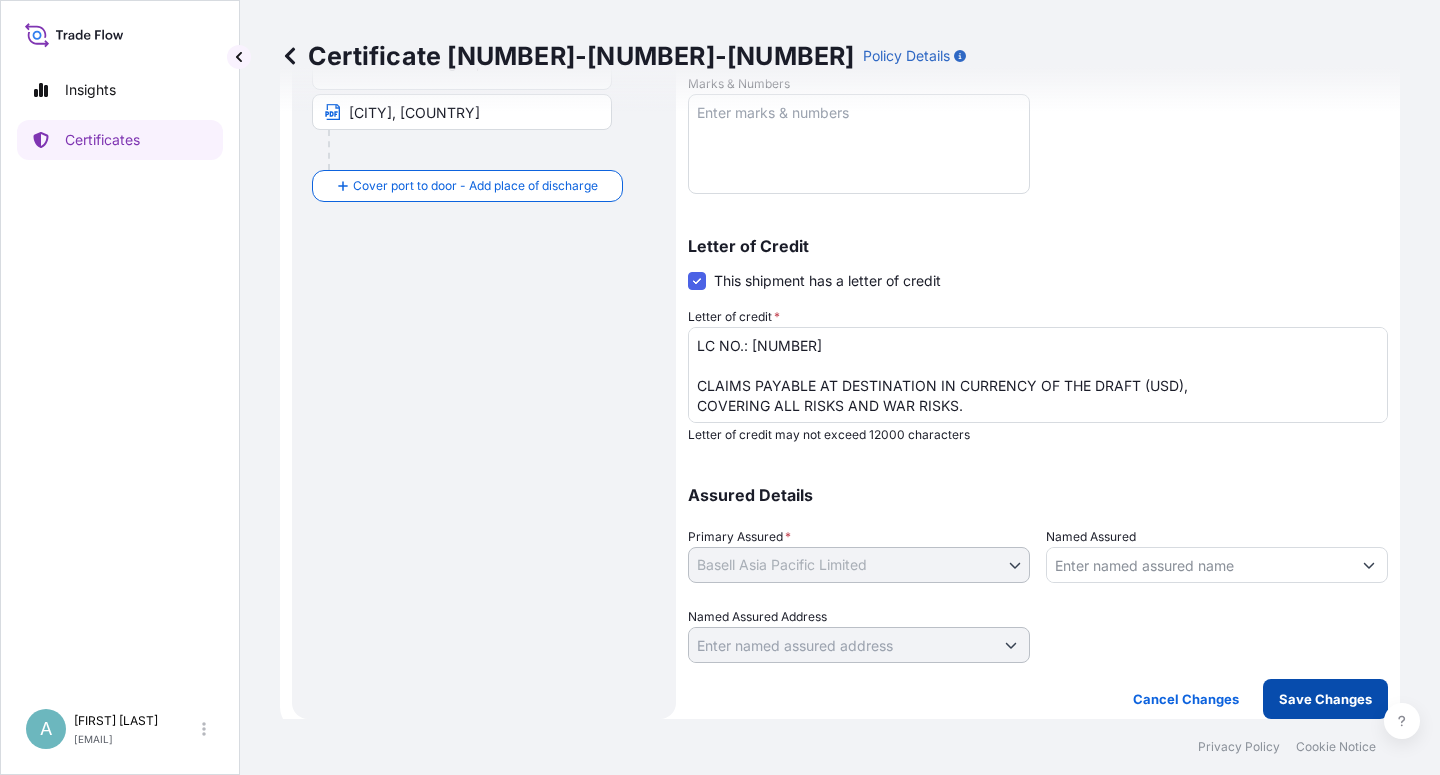 click on "Save Changes" at bounding box center (1325, 699) 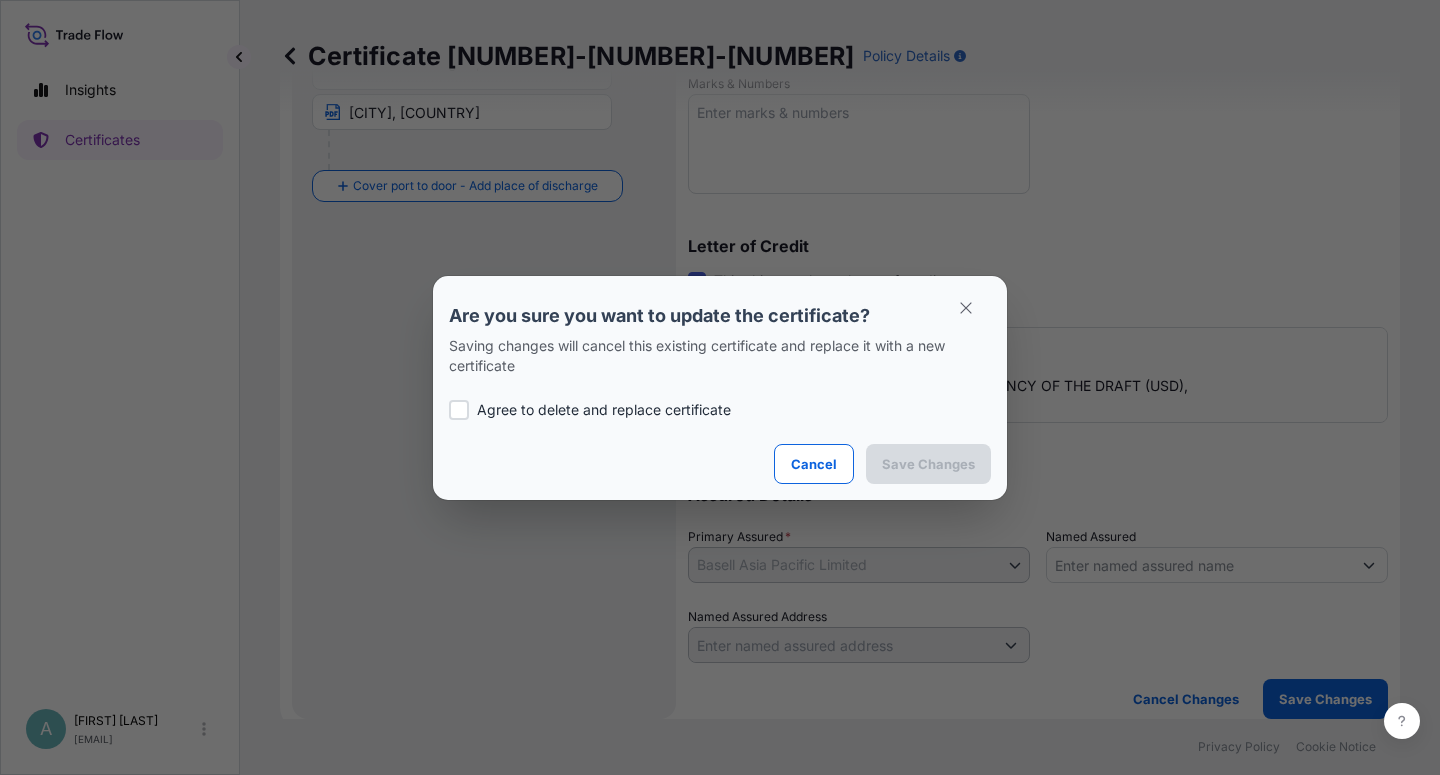 click on "Agree to delete and replace certificate" at bounding box center [604, 410] 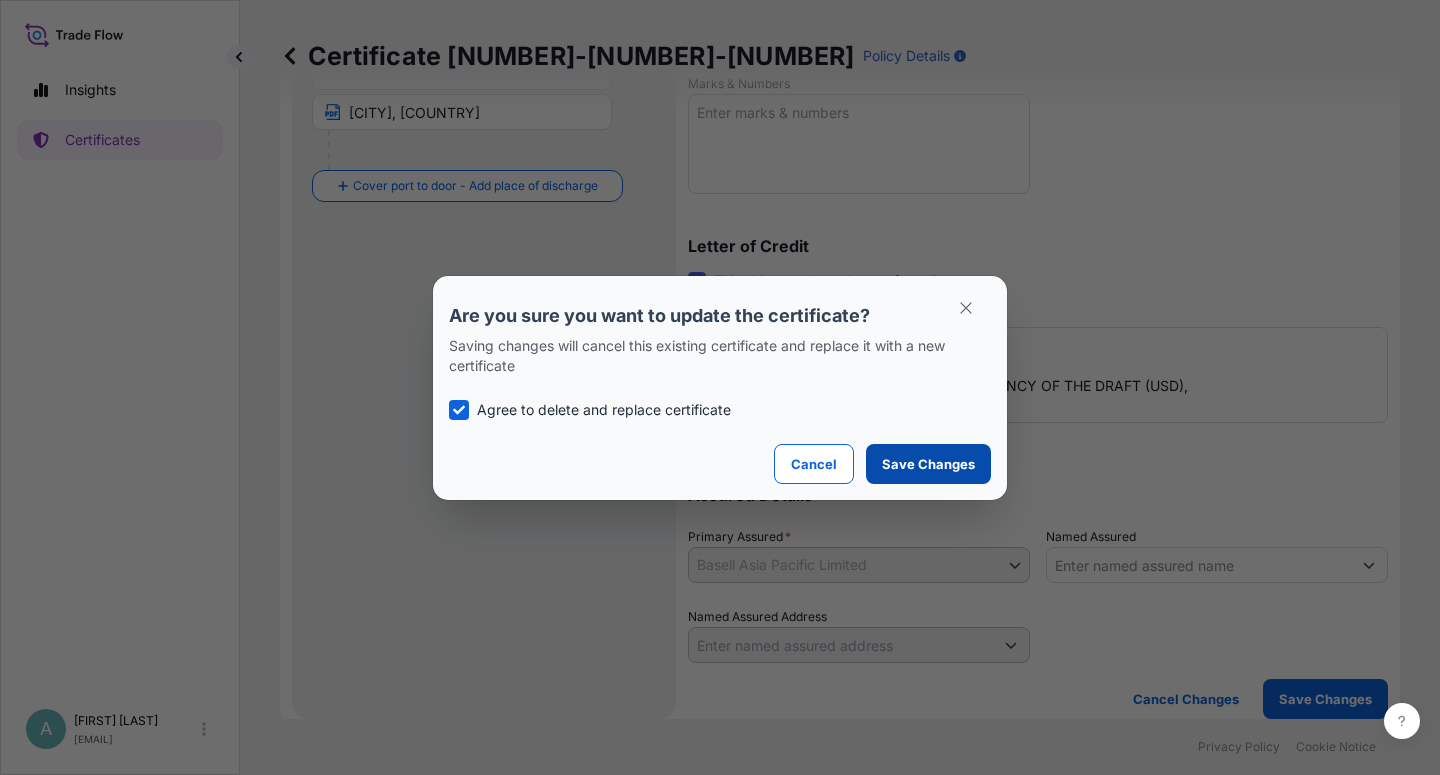 click on "Save Changes" at bounding box center (928, 464) 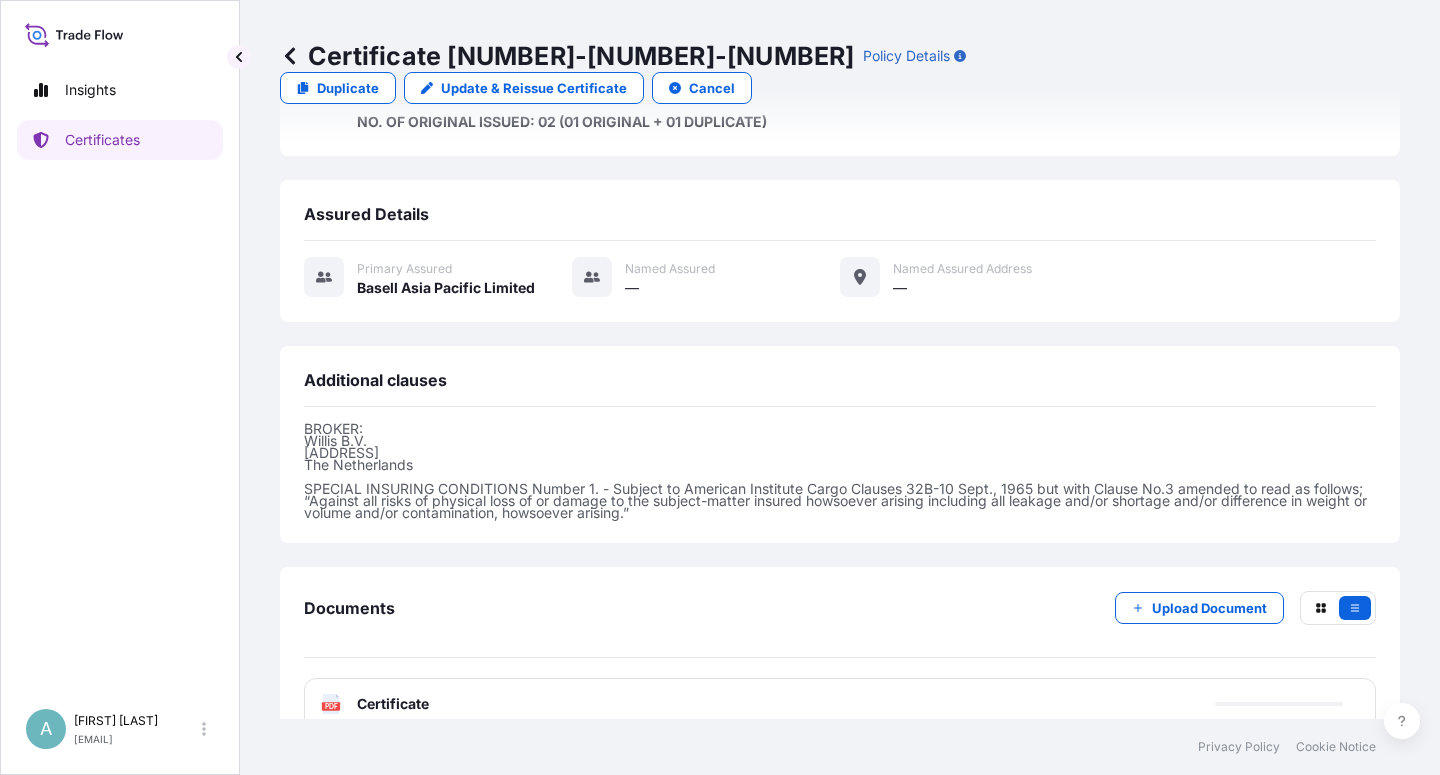 scroll, scrollTop: 534, scrollLeft: 0, axis: vertical 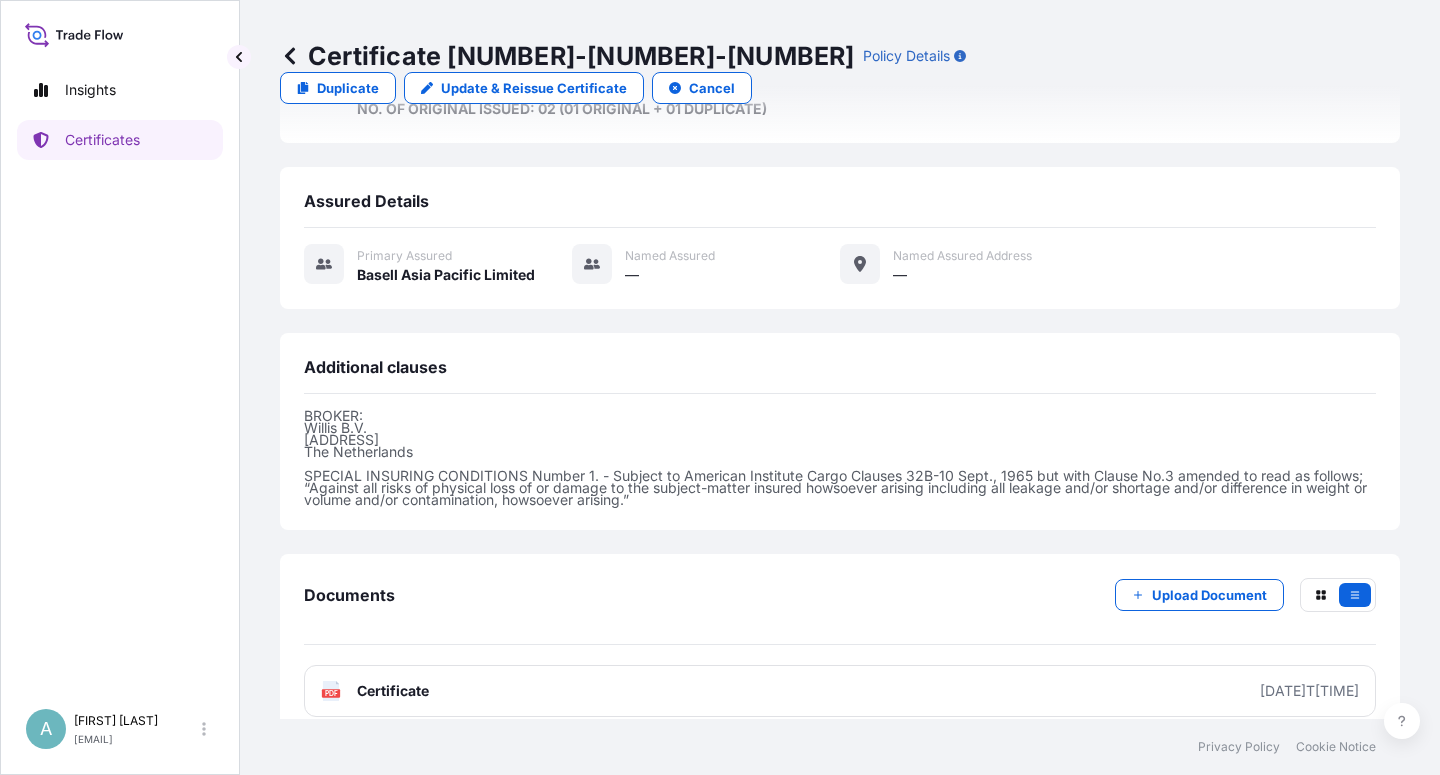 click on "Certificate" at bounding box center [393, 691] 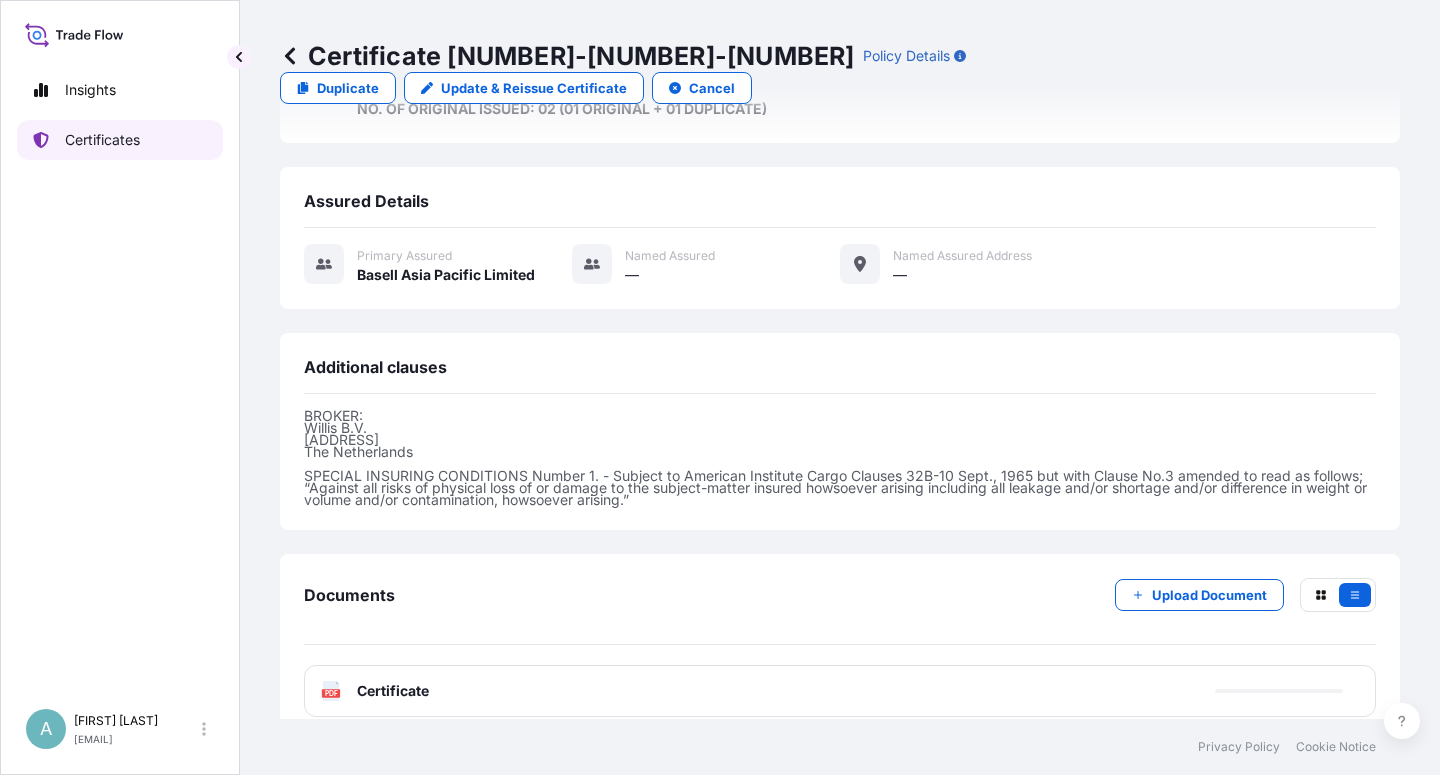 click on "Certificates" at bounding box center (102, 140) 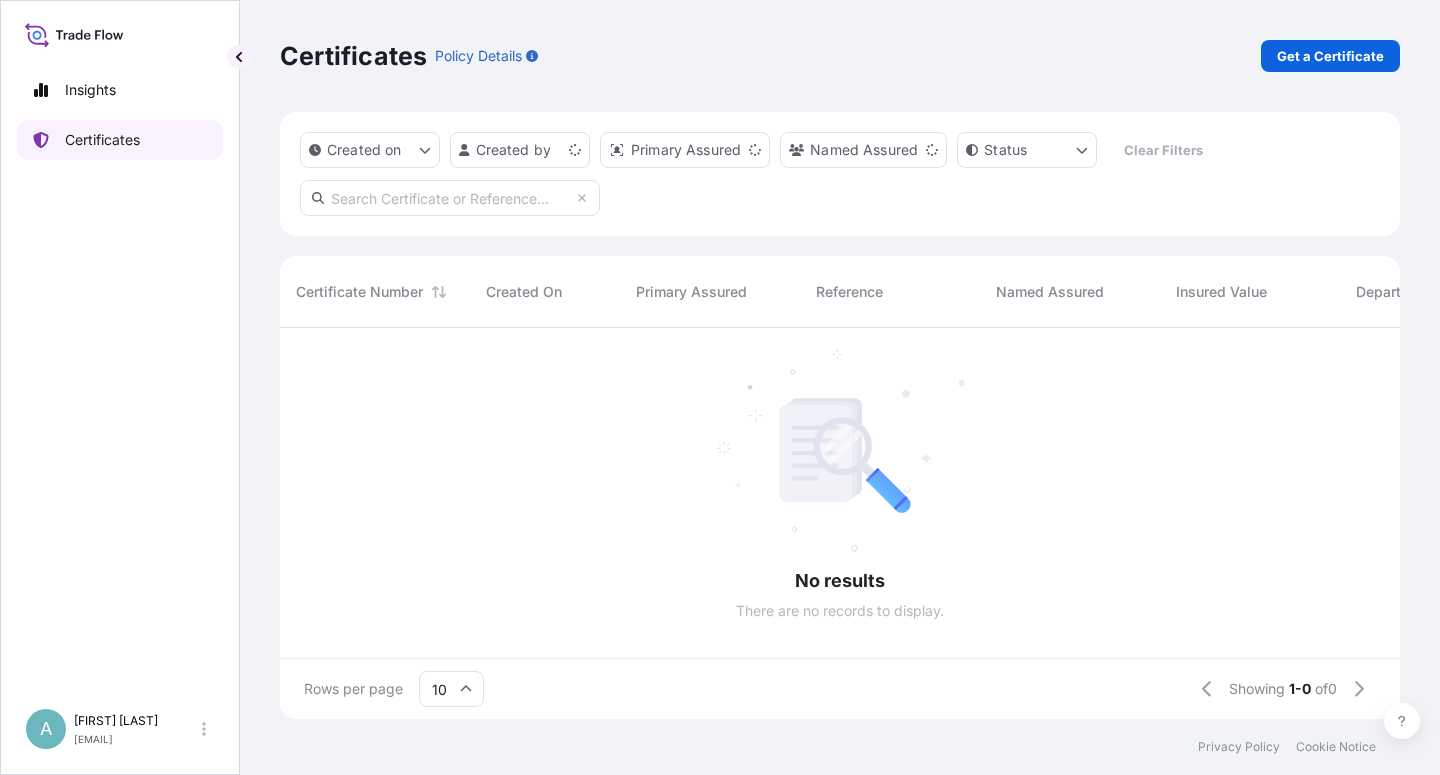 scroll, scrollTop: 0, scrollLeft: 0, axis: both 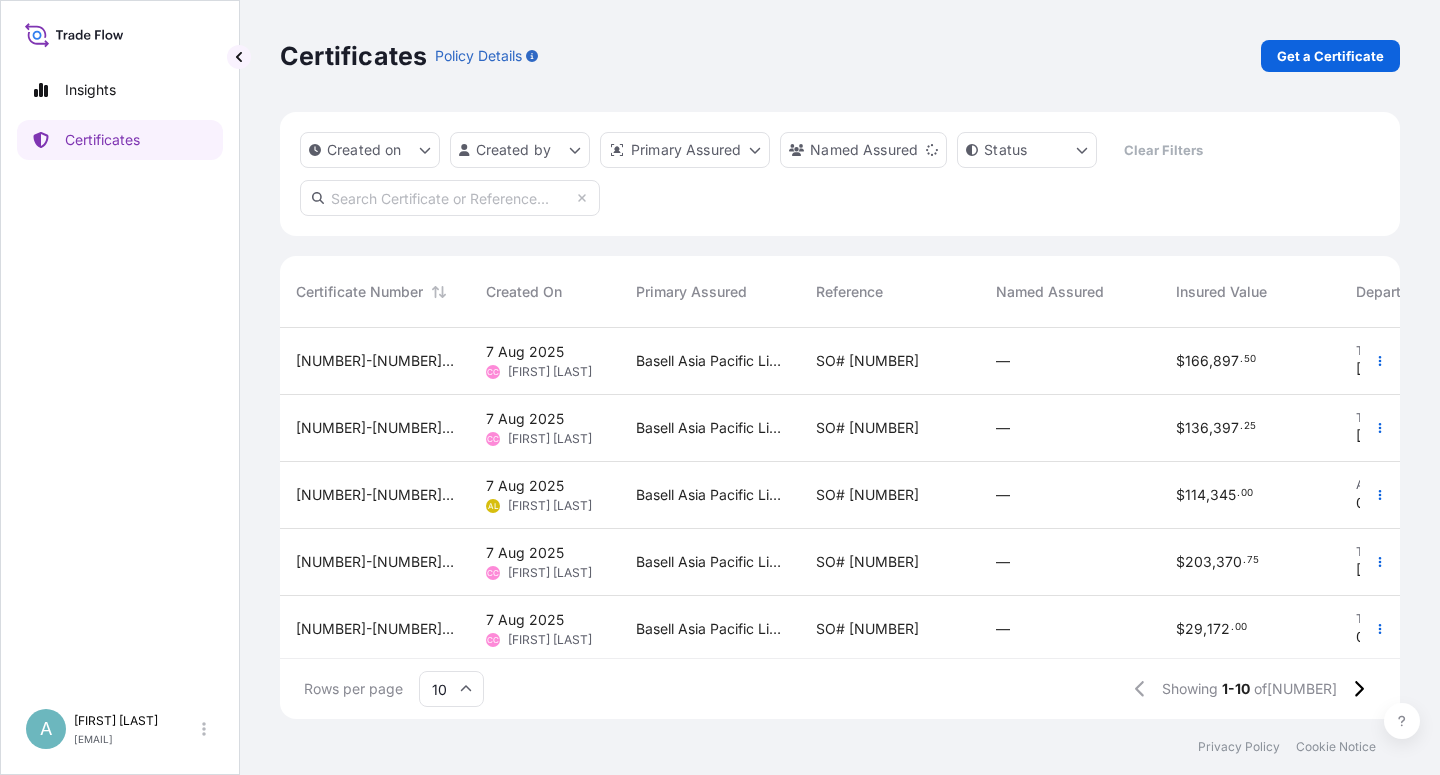 click at bounding box center (450, 198) 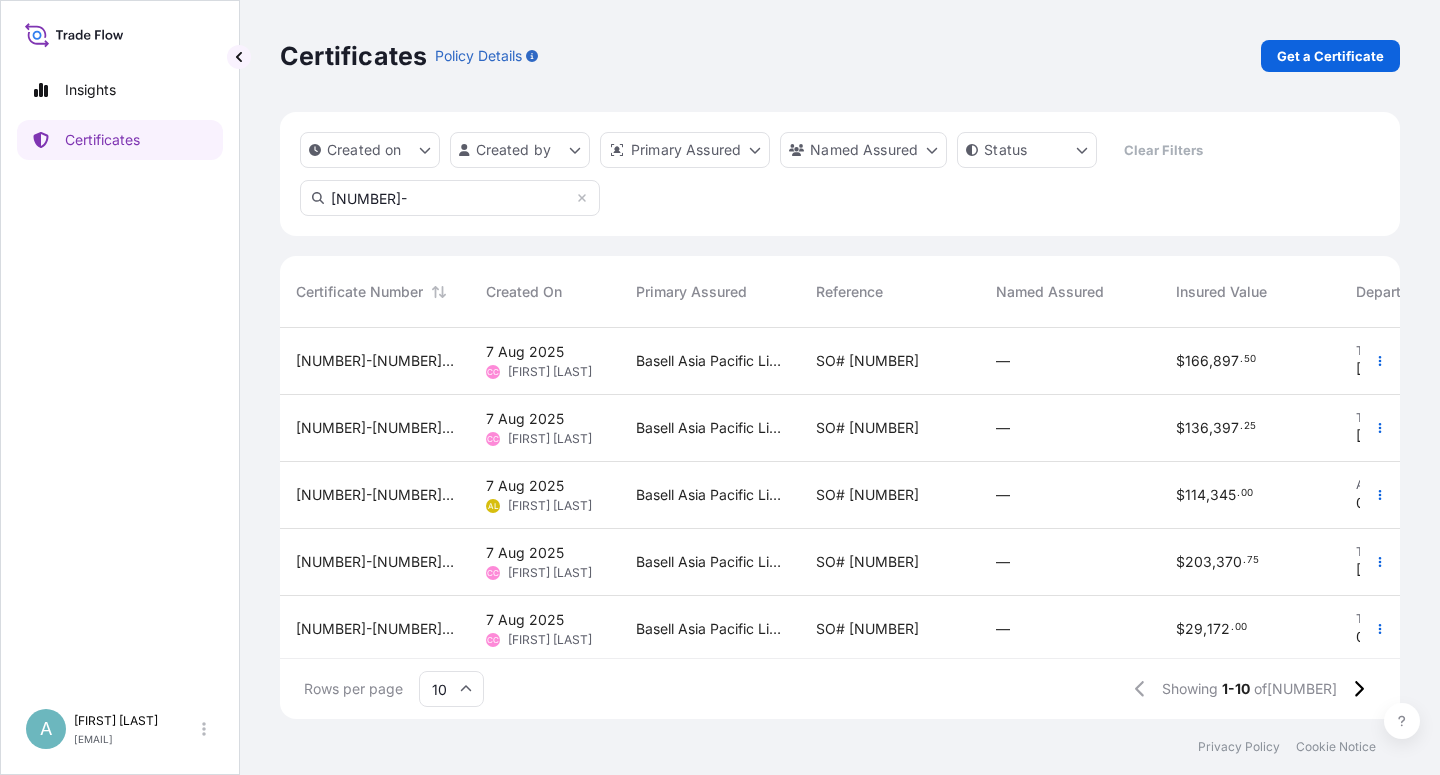 type on "[NUMBER]-" 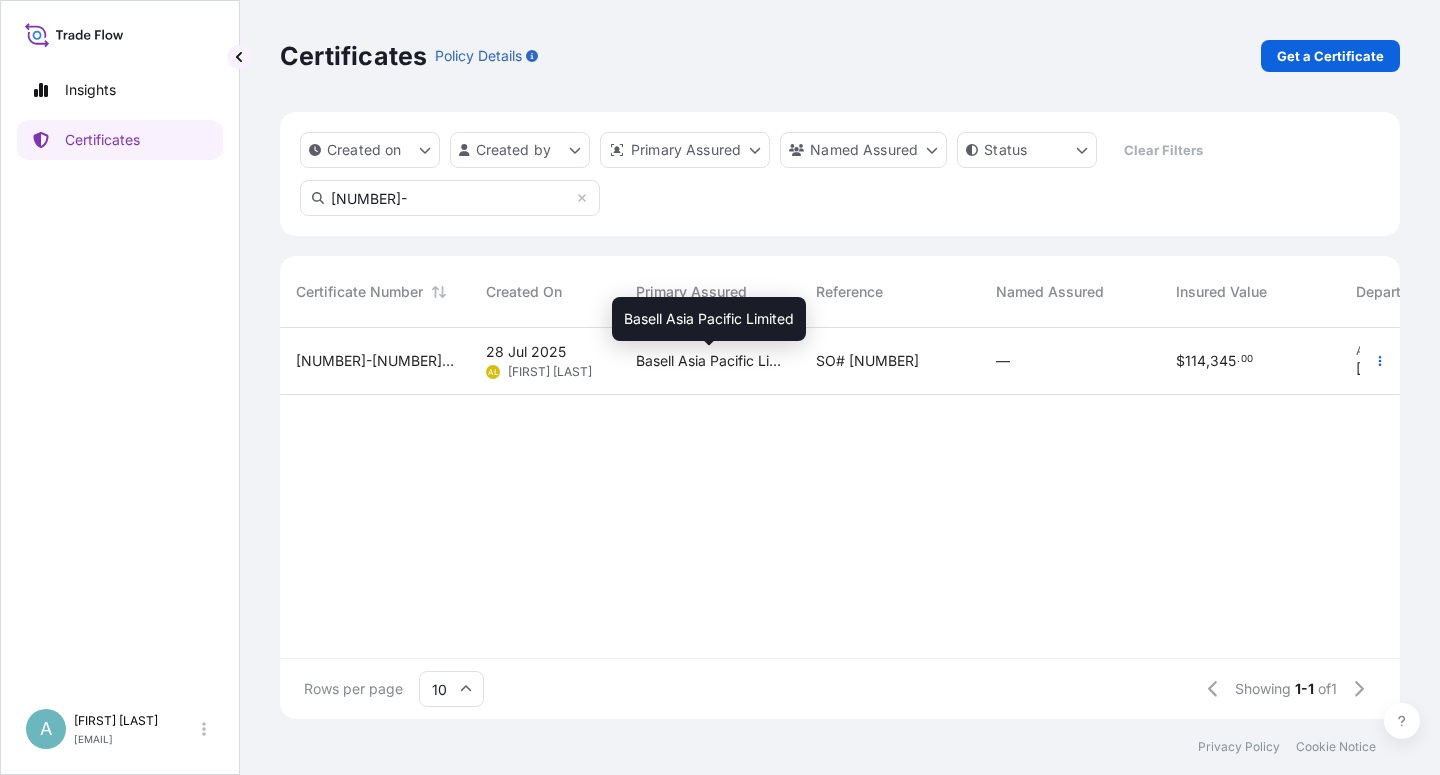 click on "Basell Asia Pacific Limited" at bounding box center (710, 361) 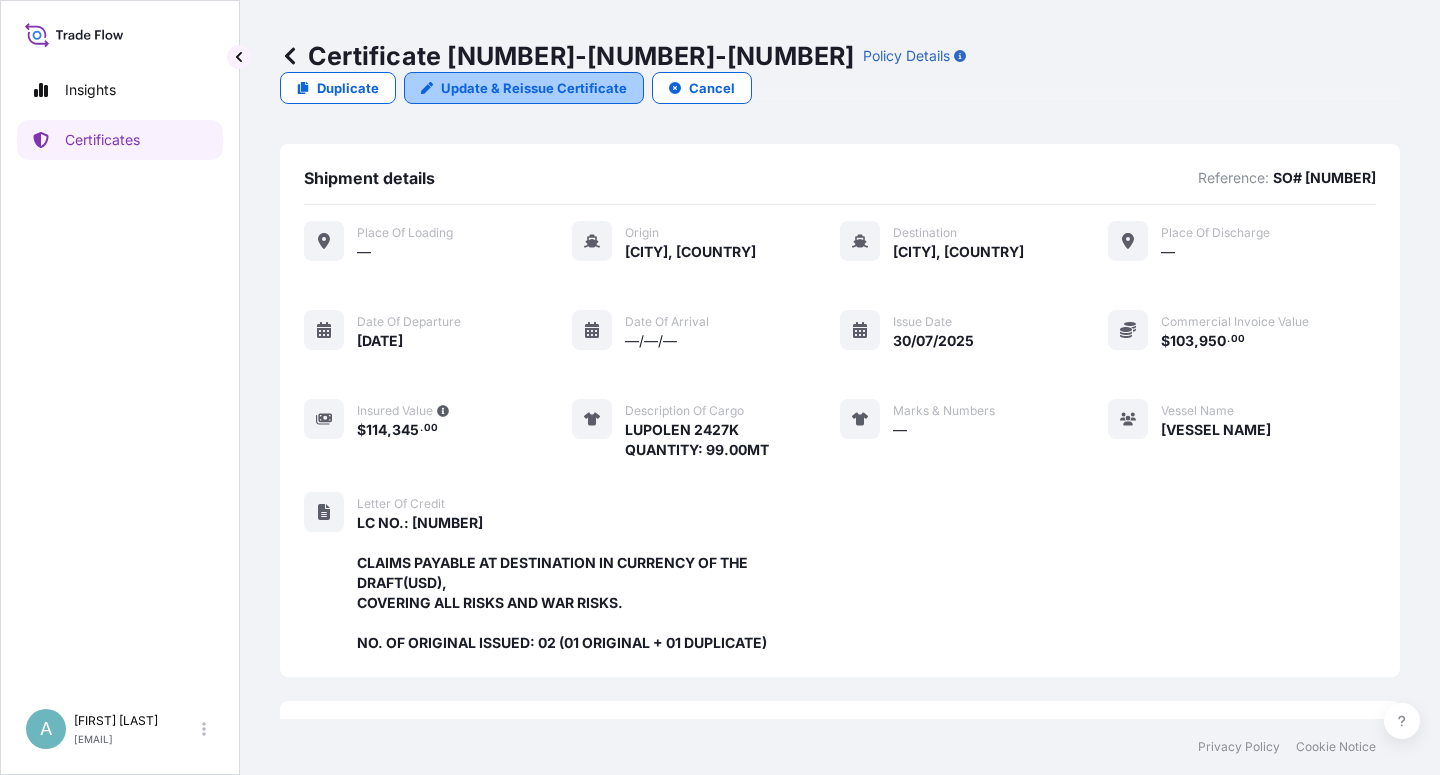 click on "Update & Reissue Certificate" at bounding box center [534, 88] 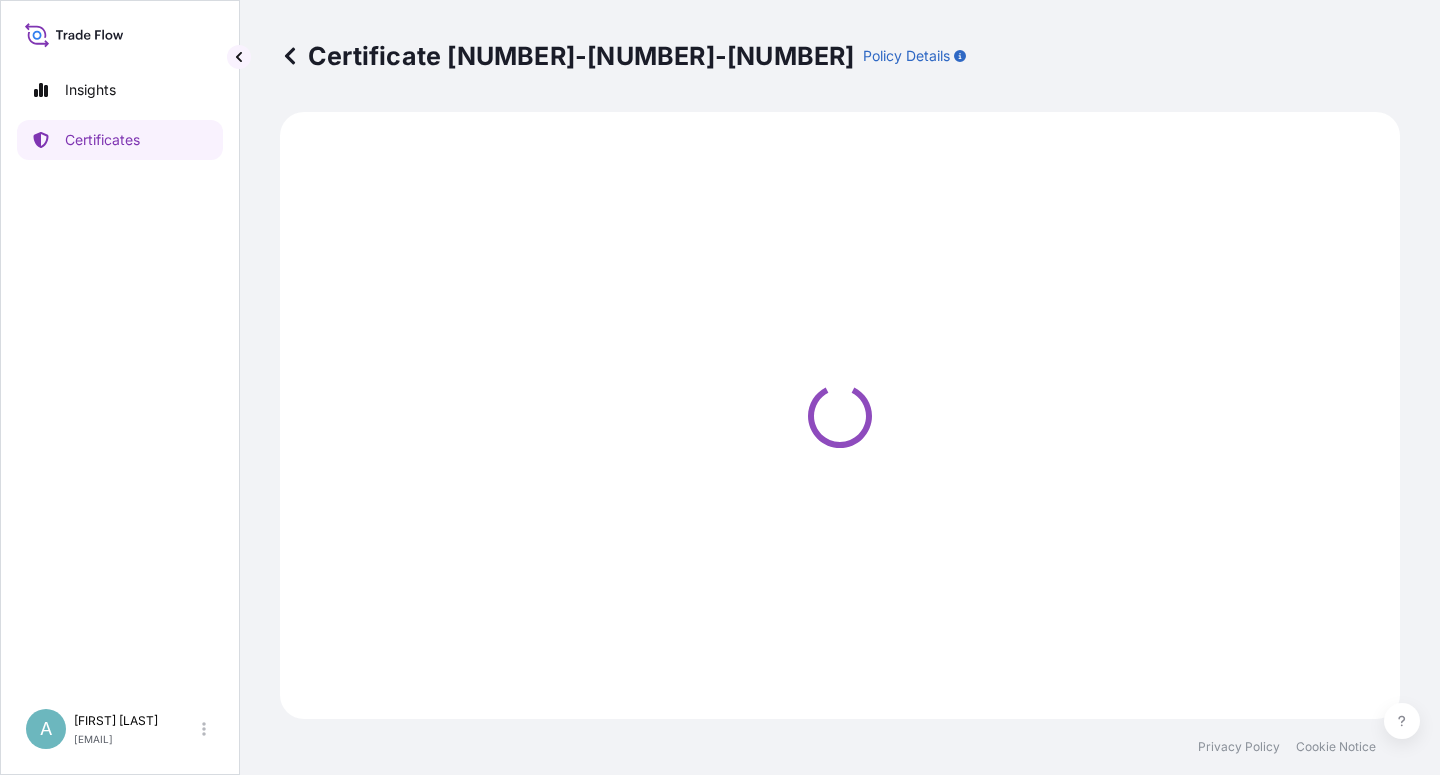 select on "Sea" 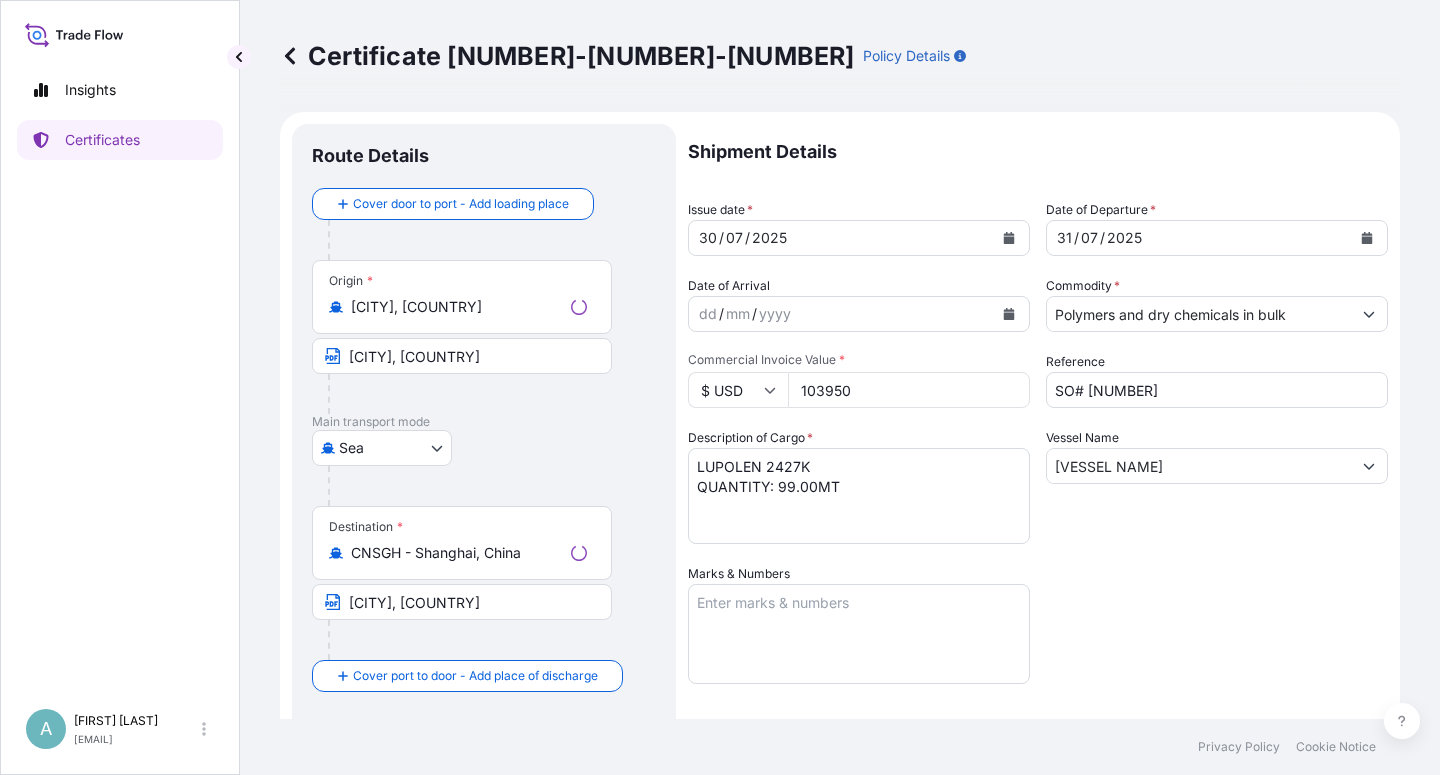 select on "32034" 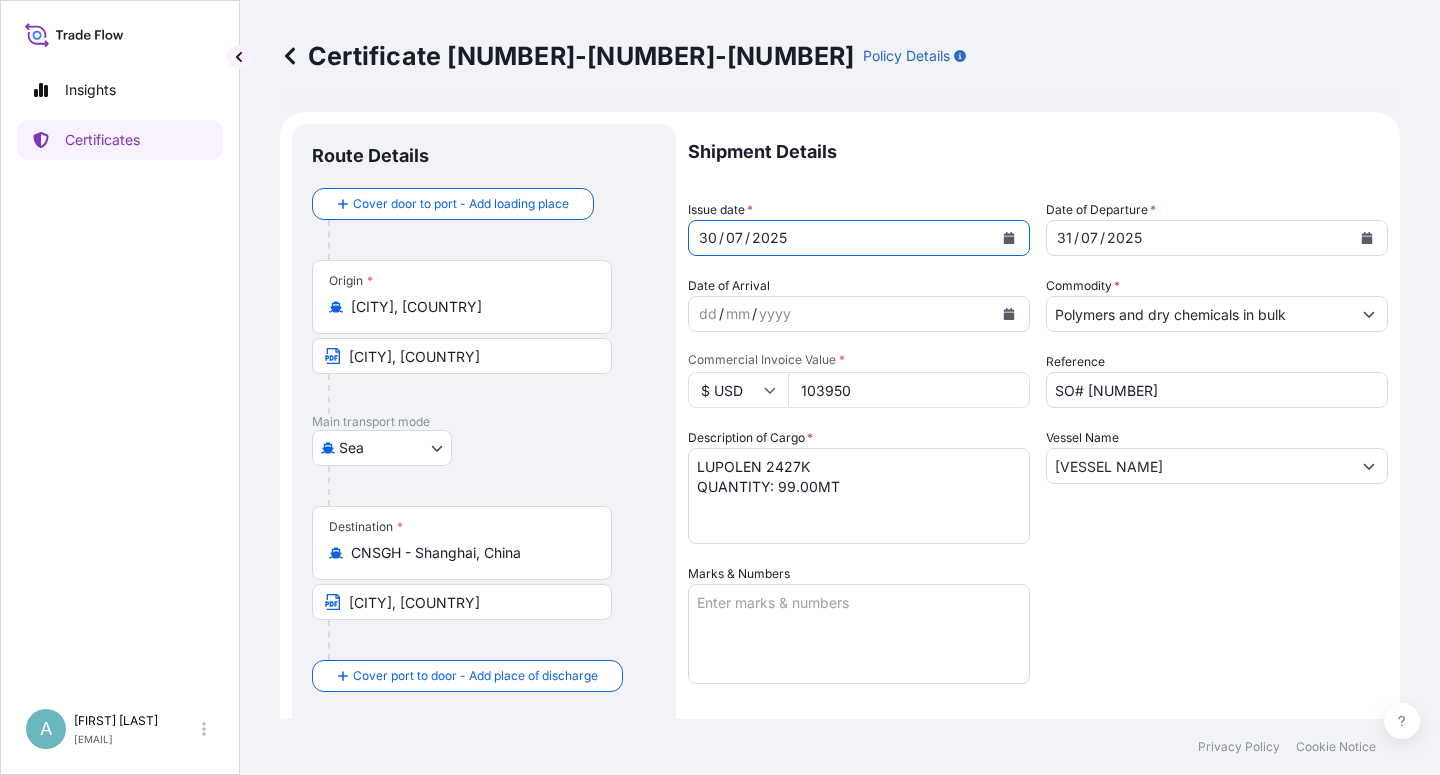 click 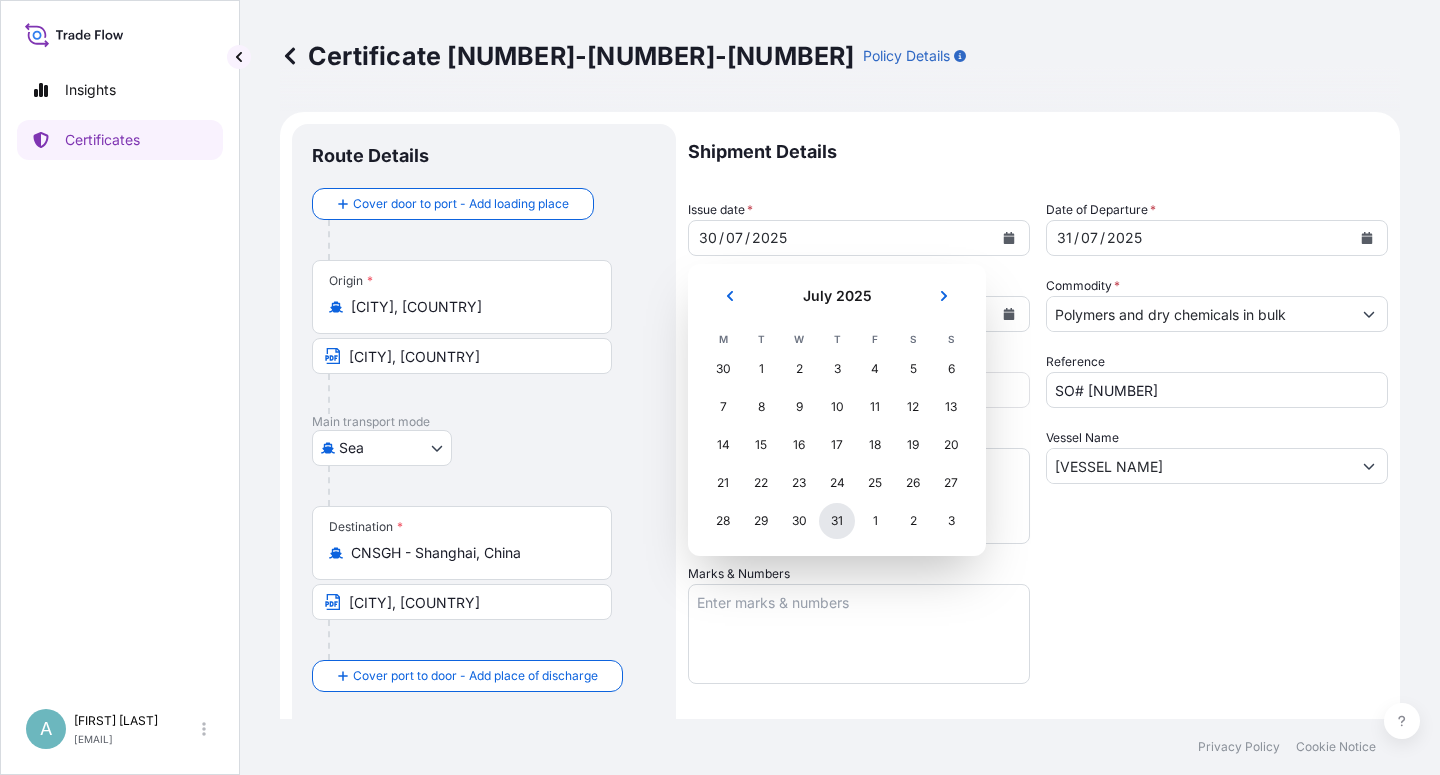 click on "31" at bounding box center [837, 521] 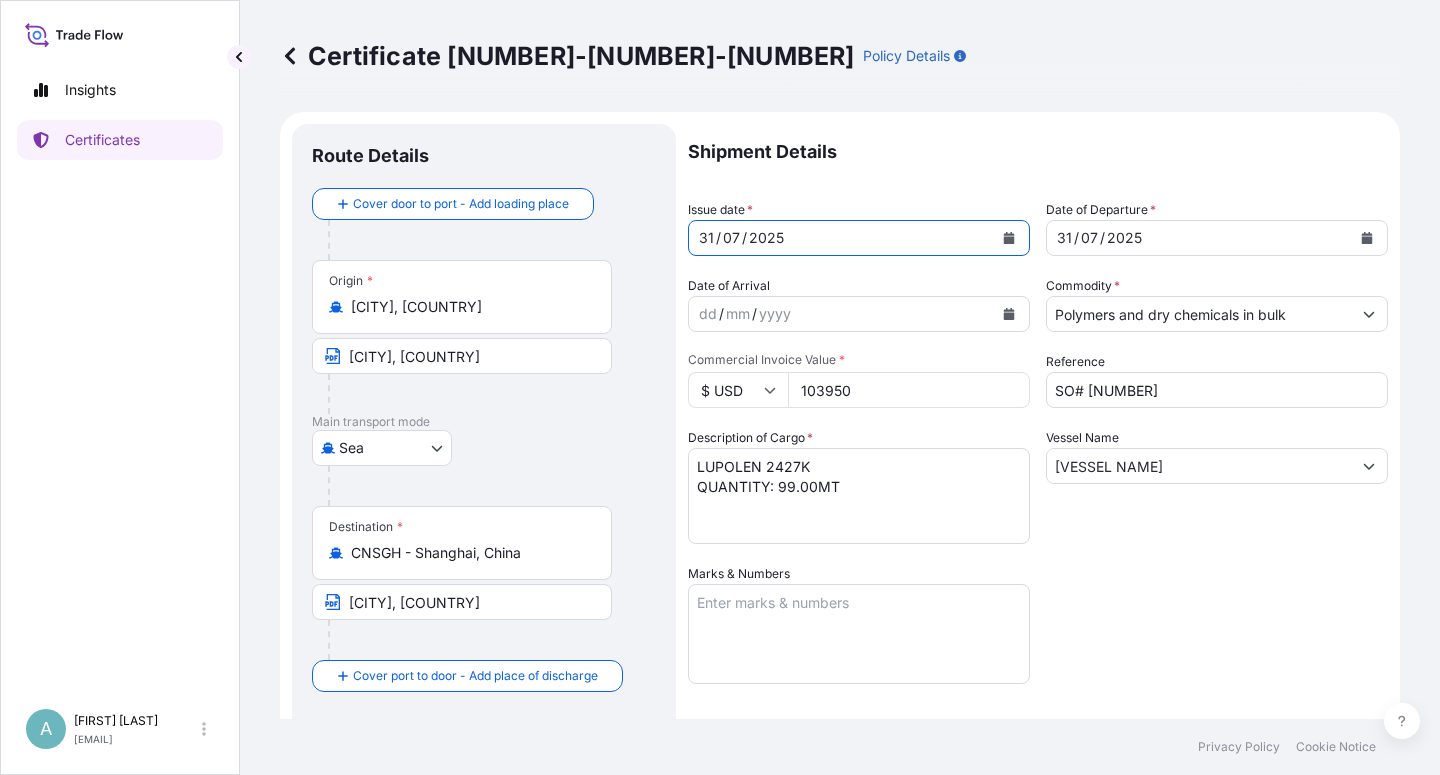 click at bounding box center [1367, 238] 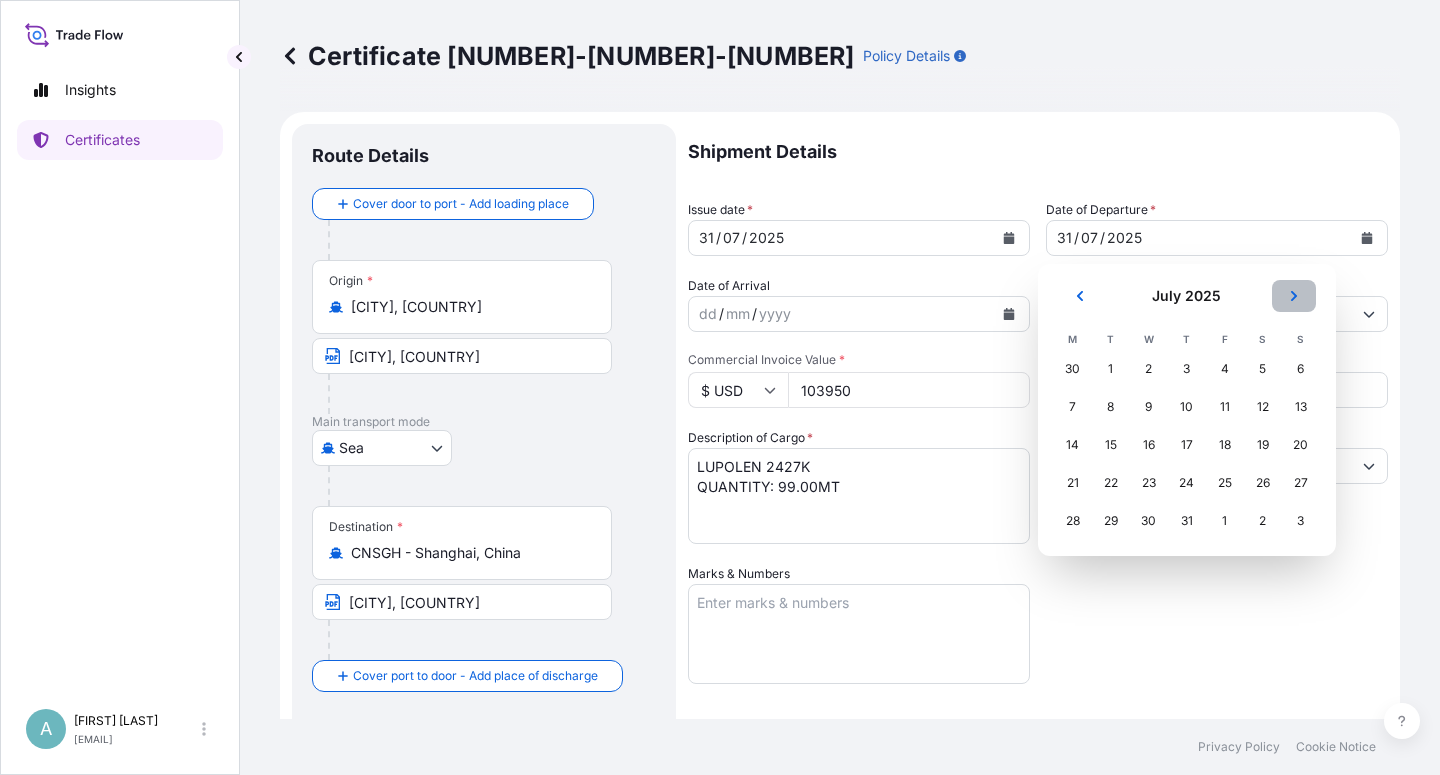 click 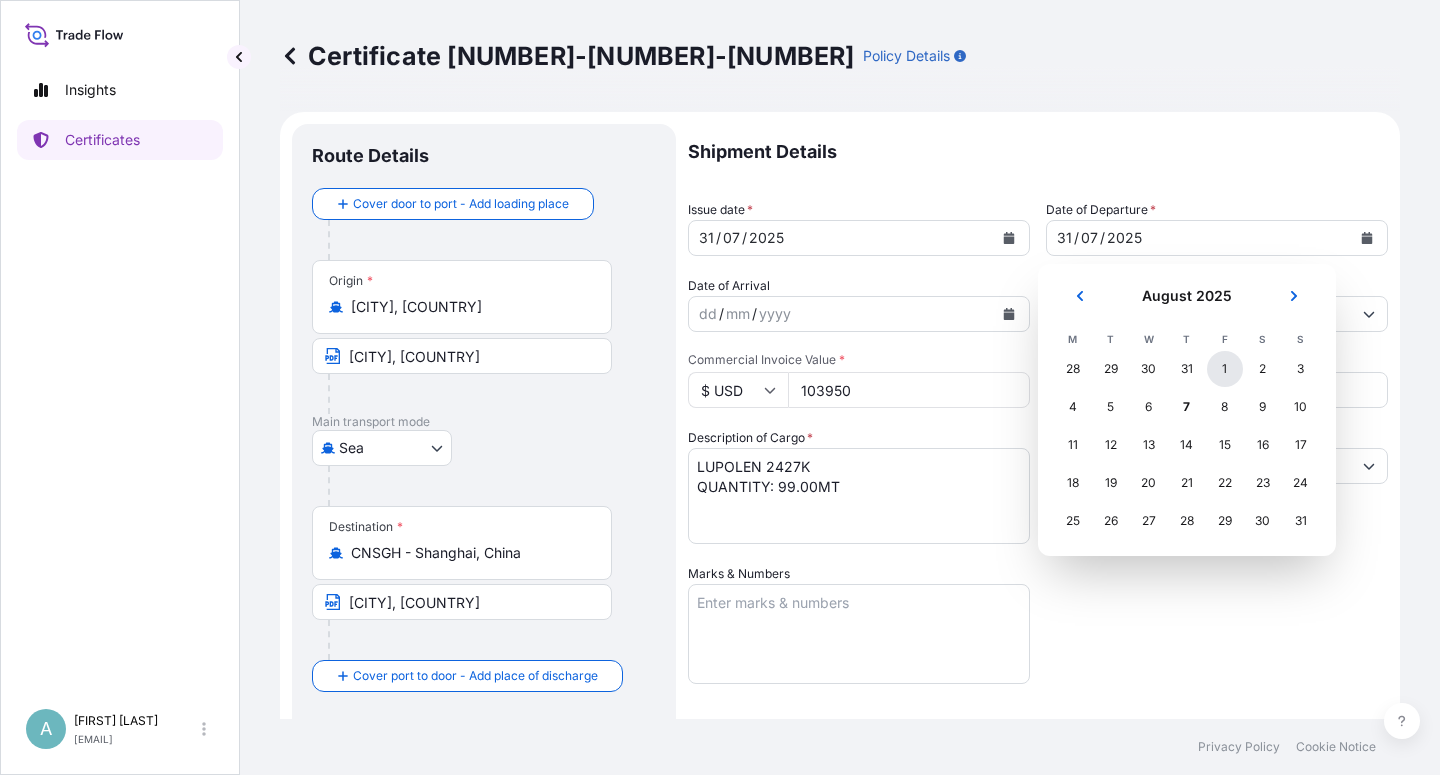 click on "1" at bounding box center [1225, 369] 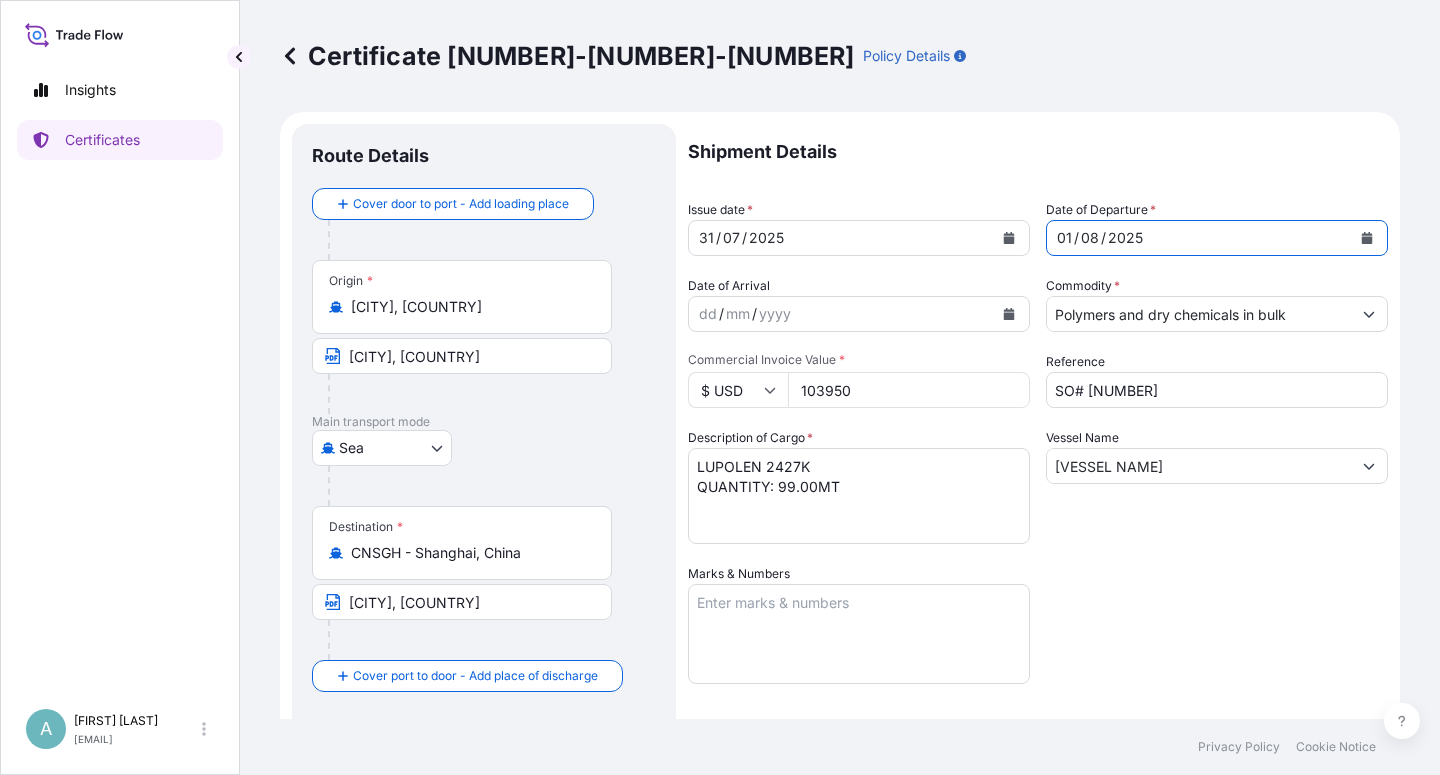 click on "Shipment Details Issue date * [DATE] Date of Departure * [DATE] Date of Arrival dd / mm / yyyy Commodity * Polymers and dry chemicals in bulk Packing Category Commercial Invoice Value    * $ USD [NUMBER] Reference SO# [NUMBER] Description of Cargo * LUPOLEN 2427K
QUANTITY: 99.00MT Vessel Name HMM NURI V.0015E Marks & Numbers Letter of Credit This shipment has a letter of credit Letter of credit * LC NO.: [NUMBER]
CLAIMS PAYABLE AT DESTINATION IN CURRENCY OF THE DRAFT(USD),
COVERING ALL RISKS AND WAR RISKS.
NO. OF ORIGINAL ISSUED: 02 (01 ORIGINAL + 01 DUPLICATE)
Letter of credit may not exceed 12000 characters Assured Details Primary Assured * Basell Asia Pacific Limited Basell Asia Pacific Limited Named Assured Named Assured Address" at bounding box center [1038, 638] 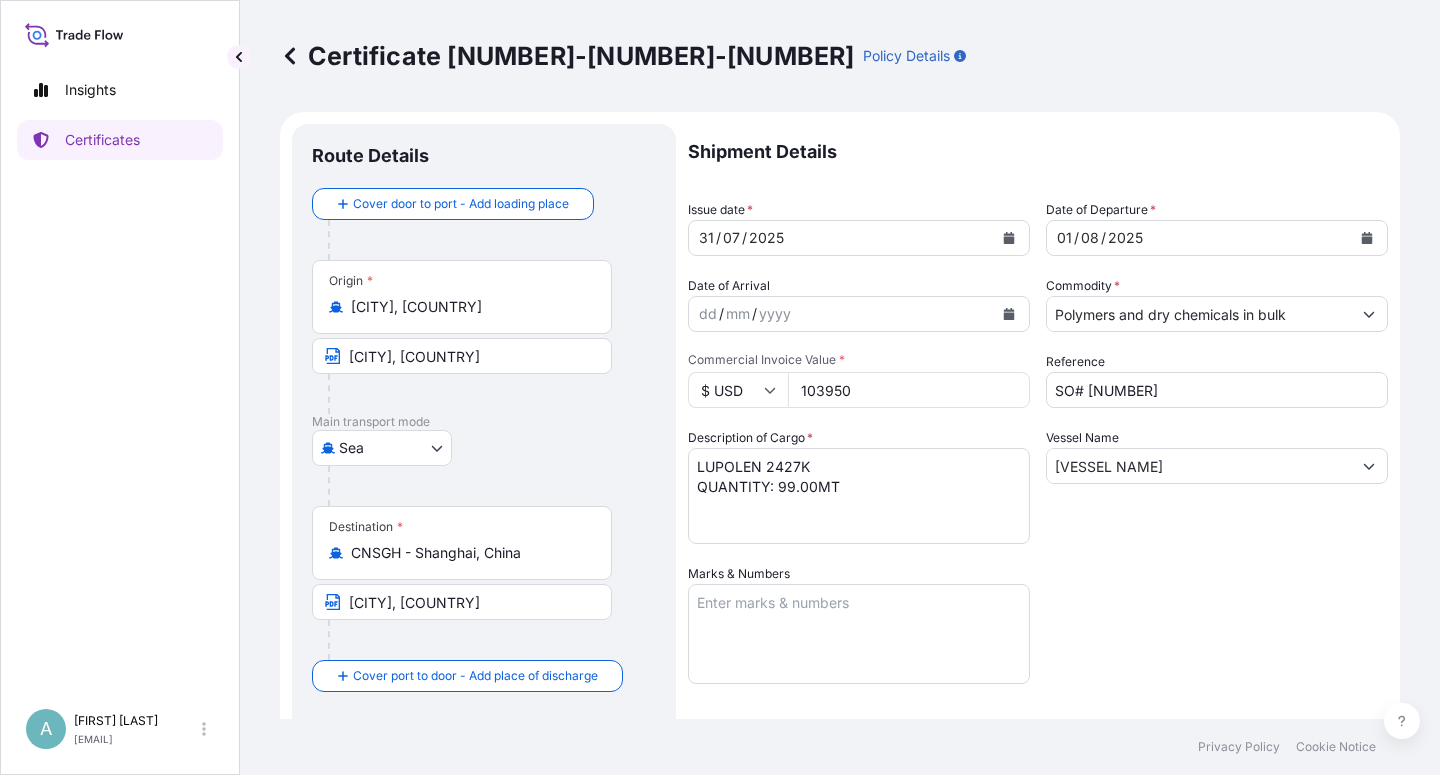 scroll, scrollTop: 490, scrollLeft: 0, axis: vertical 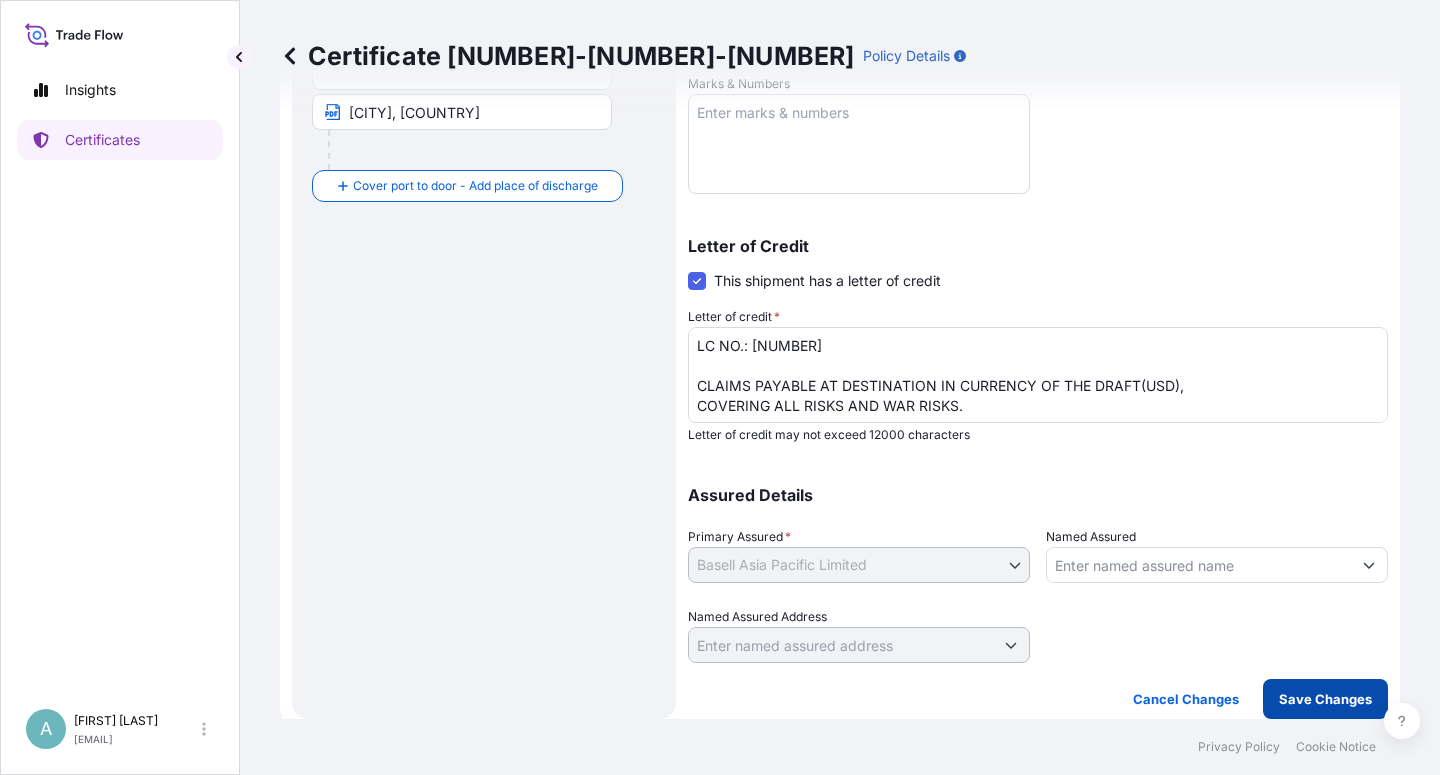 click on "Save Changes" at bounding box center [1325, 699] 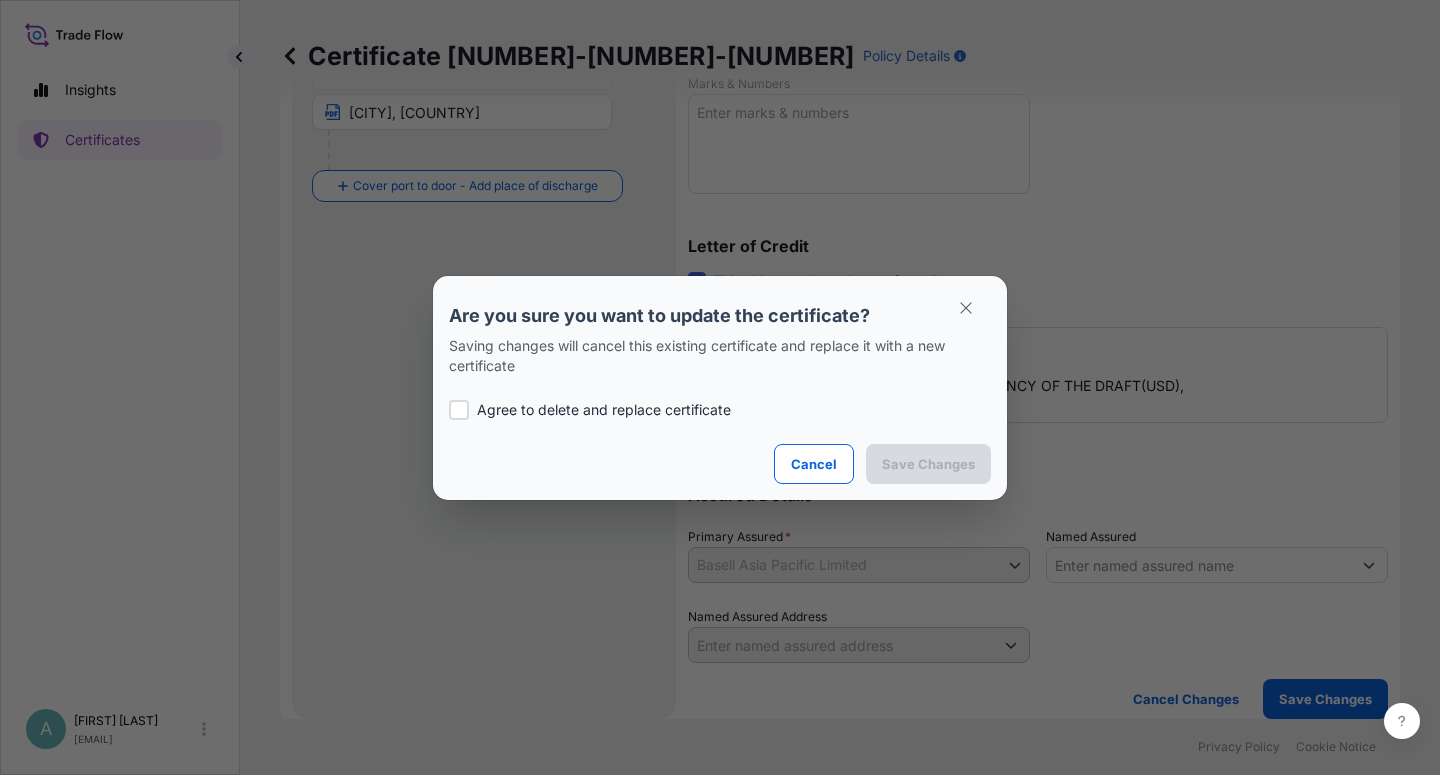 drag, startPoint x: 469, startPoint y: 397, endPoint x: 661, endPoint y: 419, distance: 193.2563 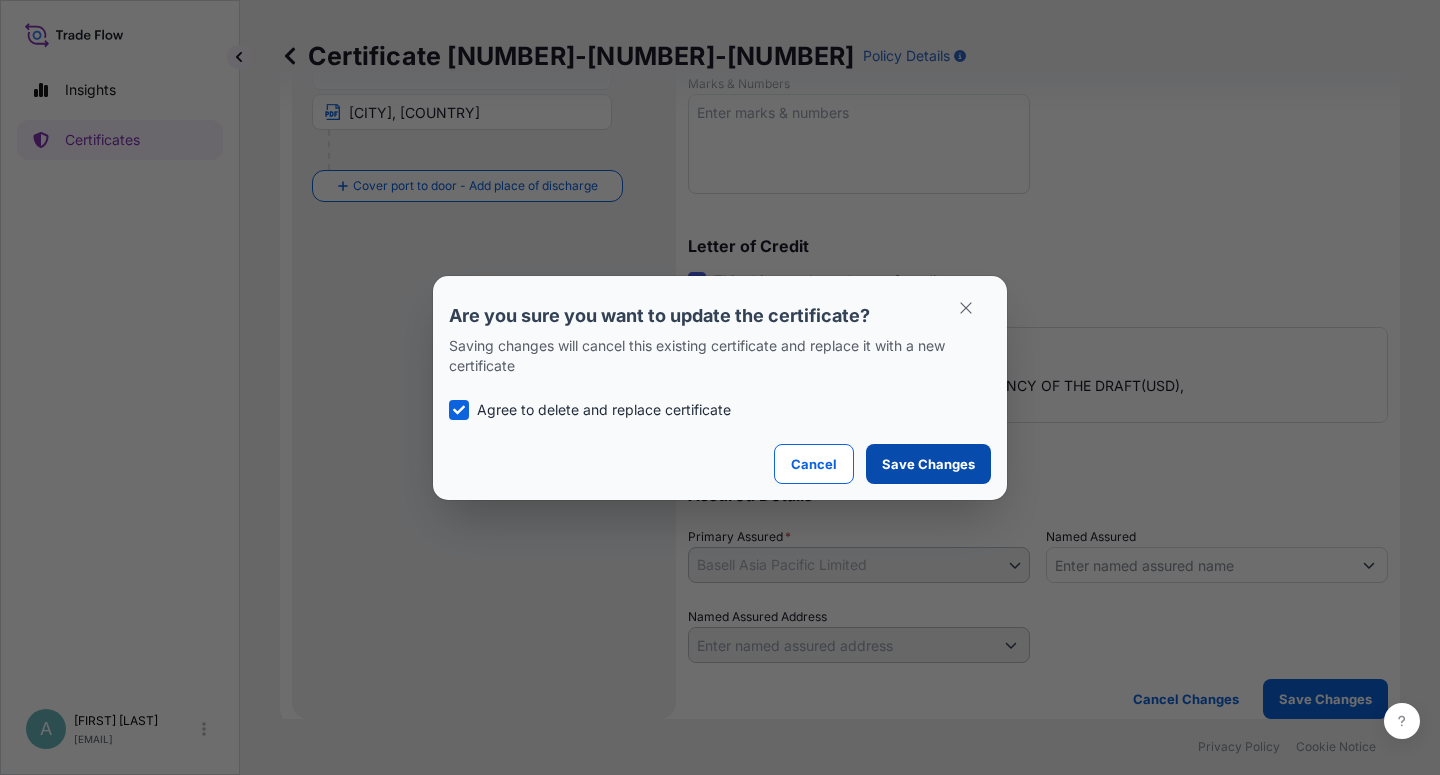 click on "Save Changes" at bounding box center (928, 464) 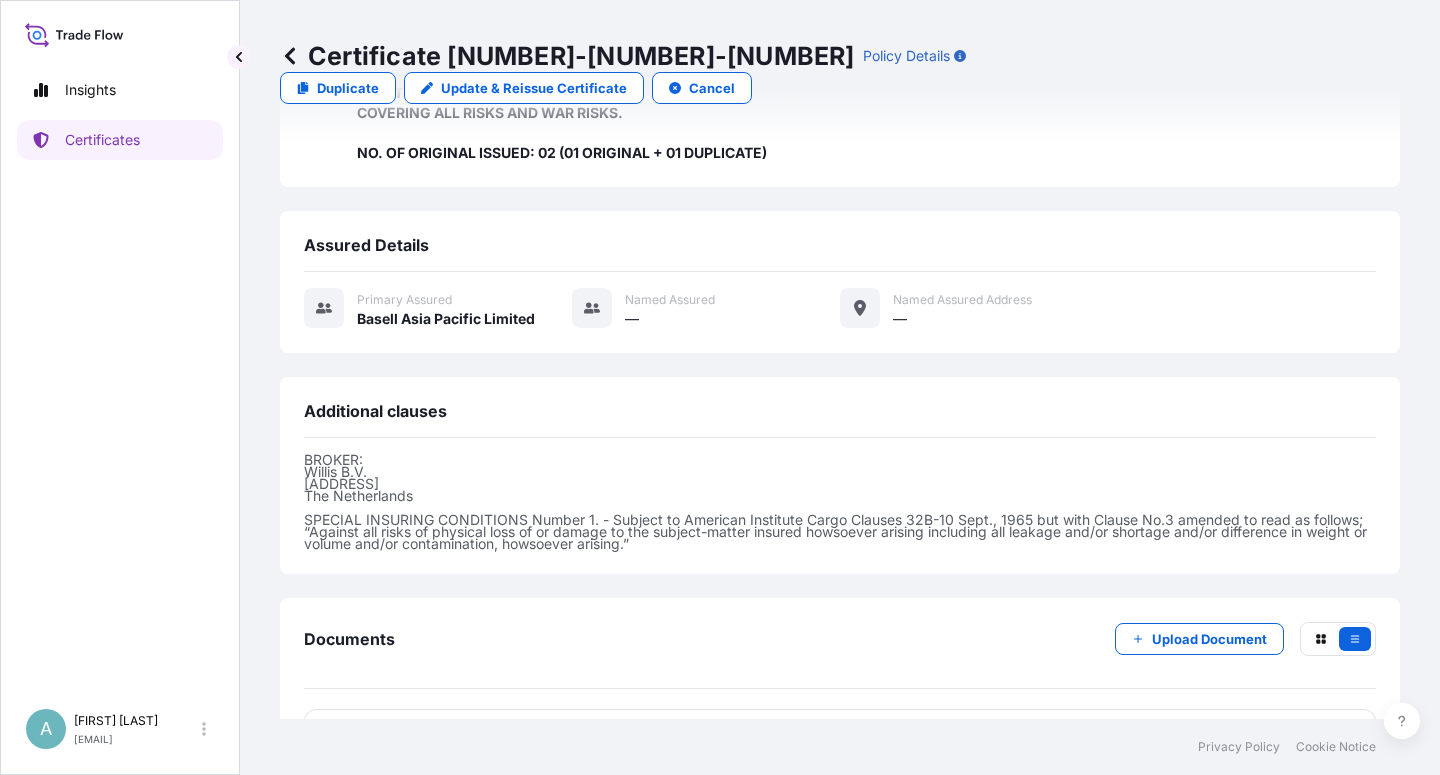 scroll, scrollTop: 0, scrollLeft: 0, axis: both 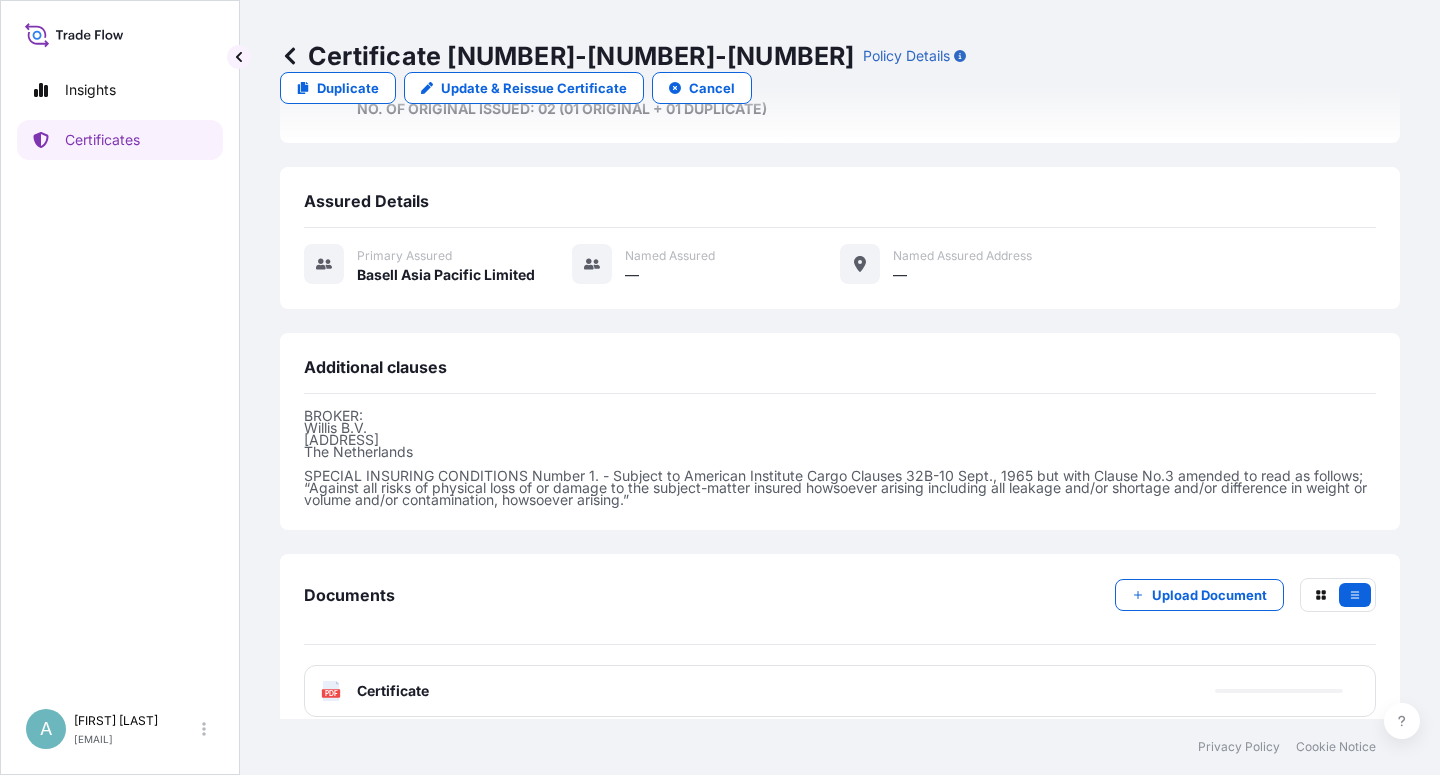 click on "Certificate" at bounding box center [393, 691] 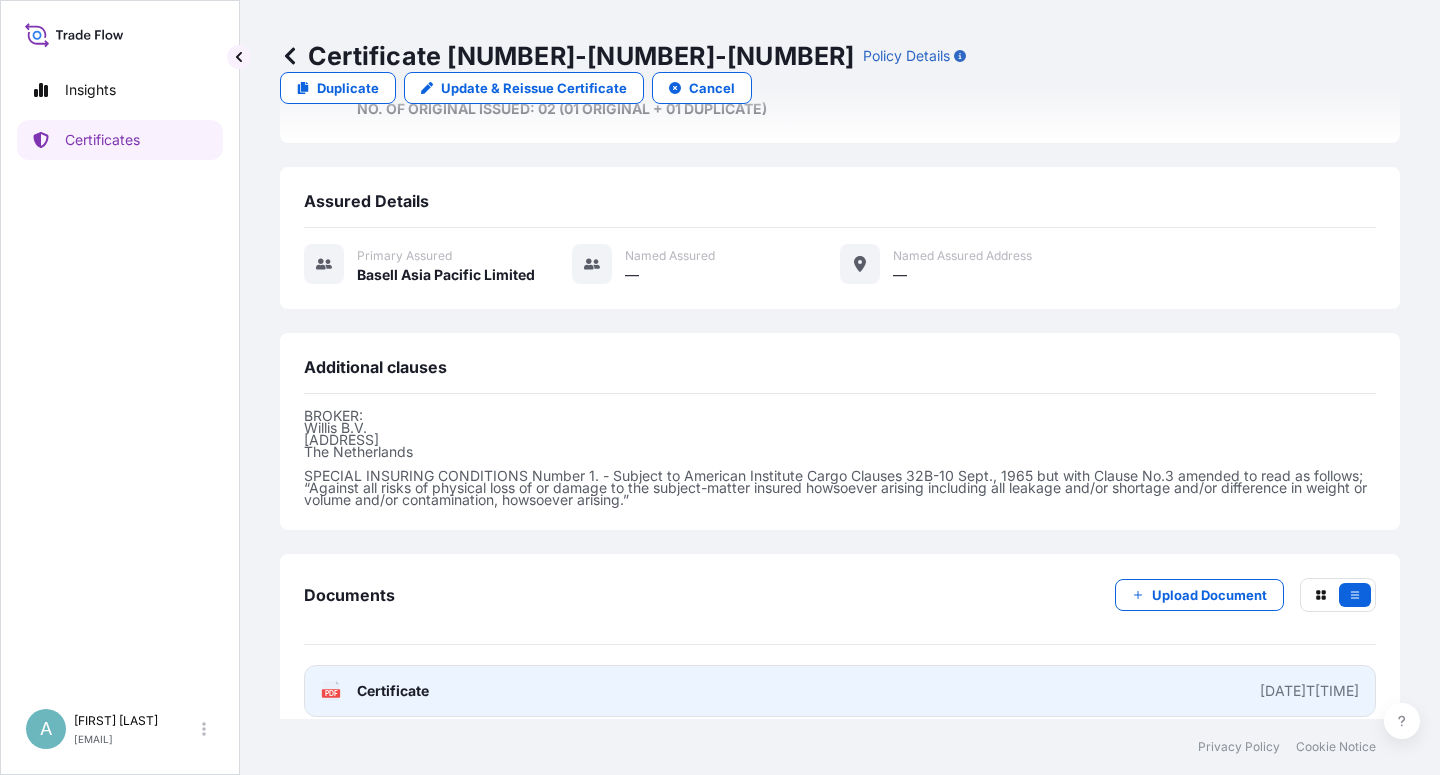 click on "Certificate" at bounding box center (393, 691) 